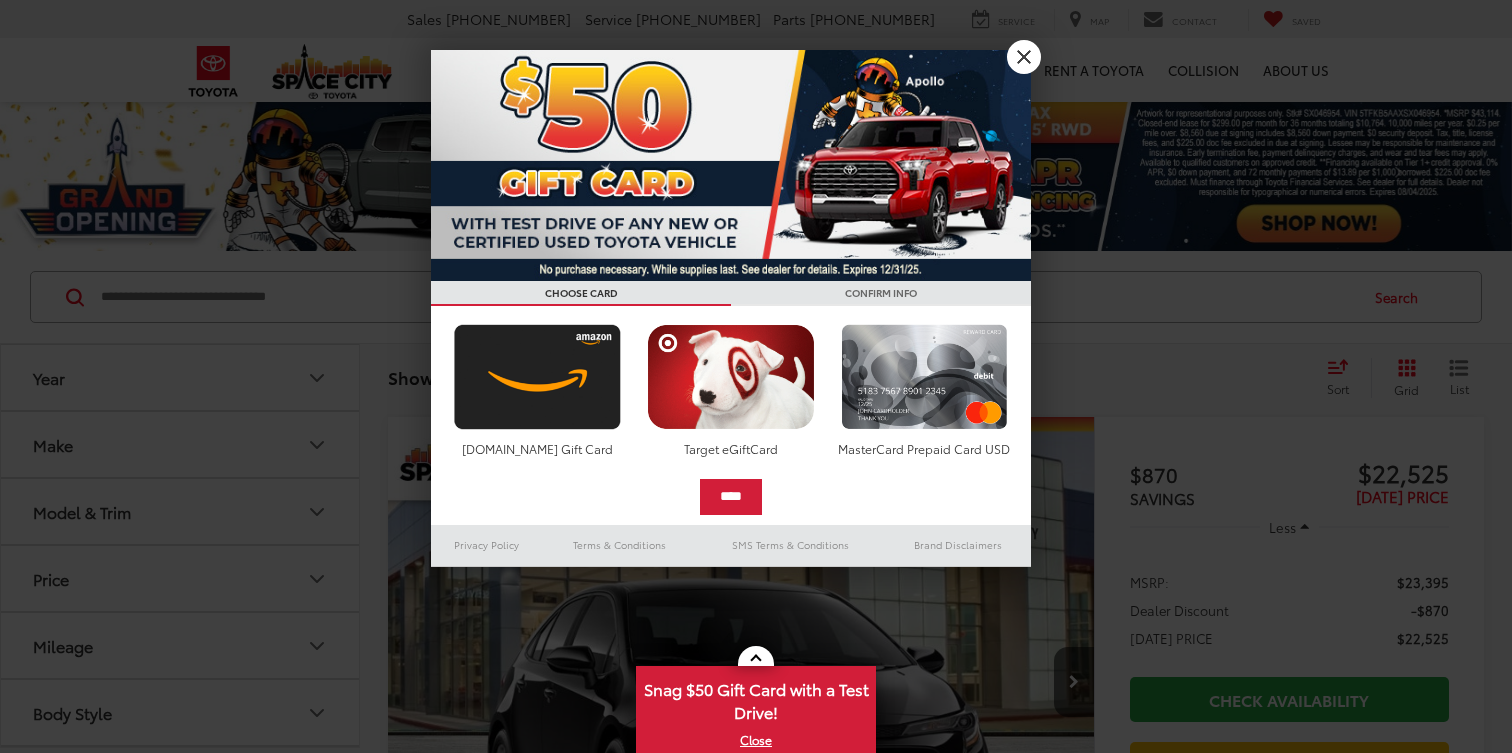 scroll, scrollTop: 0, scrollLeft: 0, axis: both 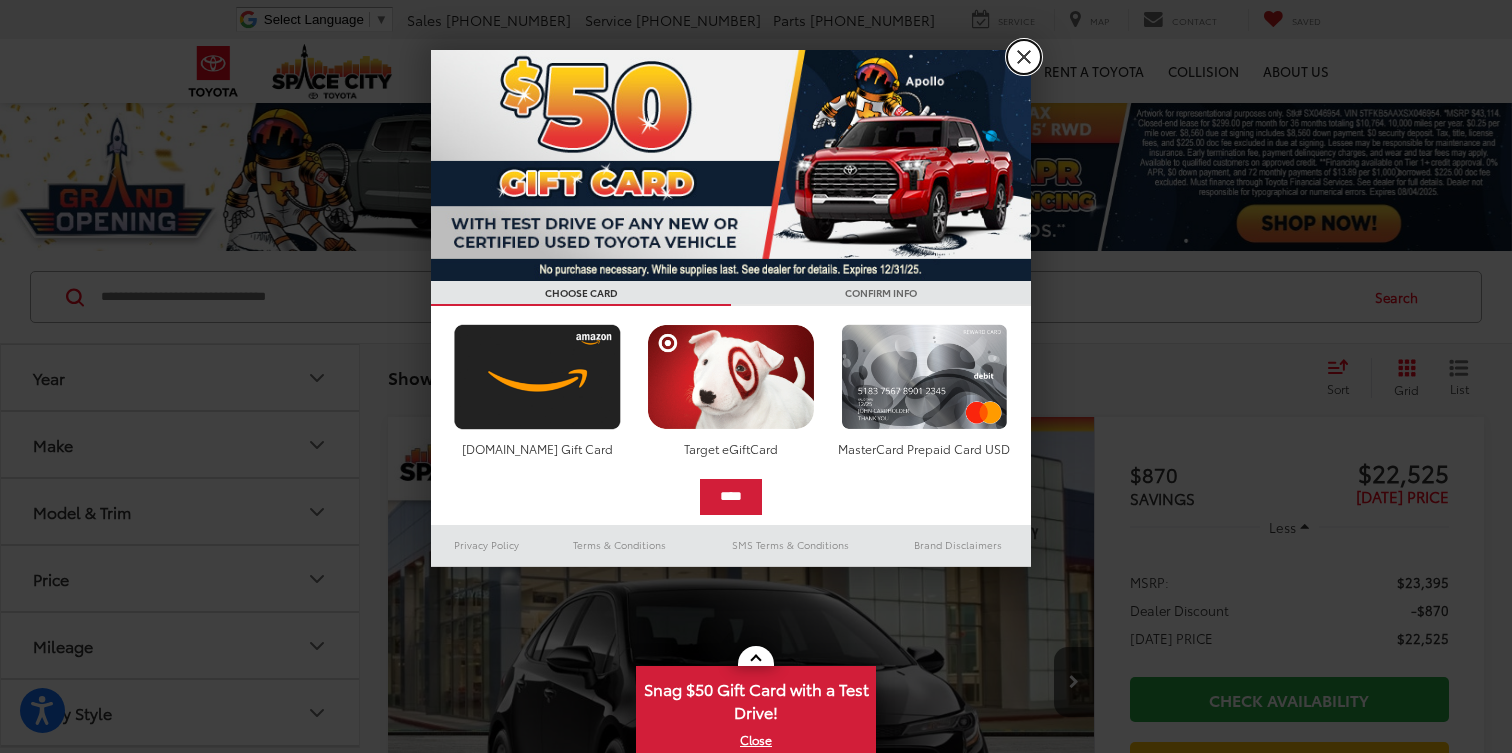 click on "X" at bounding box center (1024, 57) 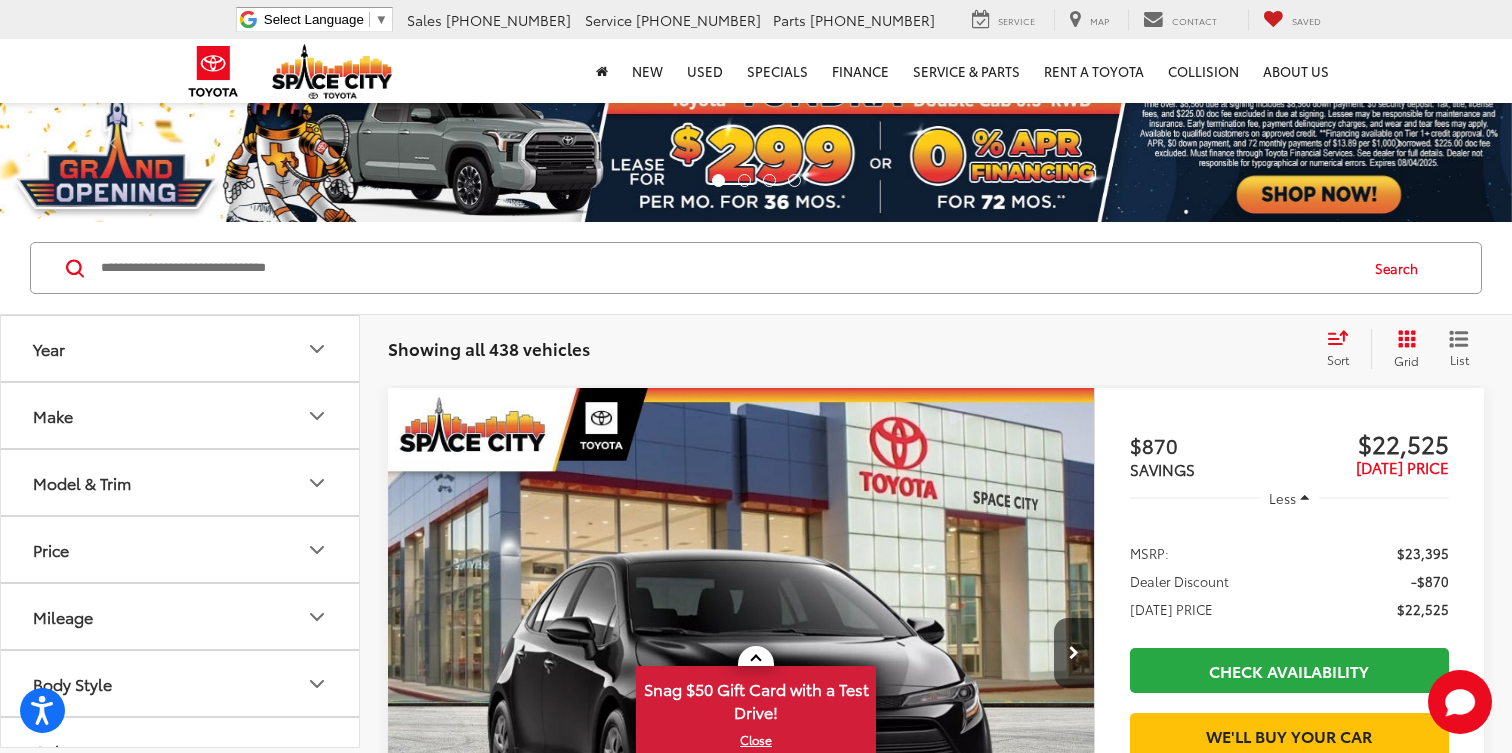 scroll, scrollTop: 28, scrollLeft: 0, axis: vertical 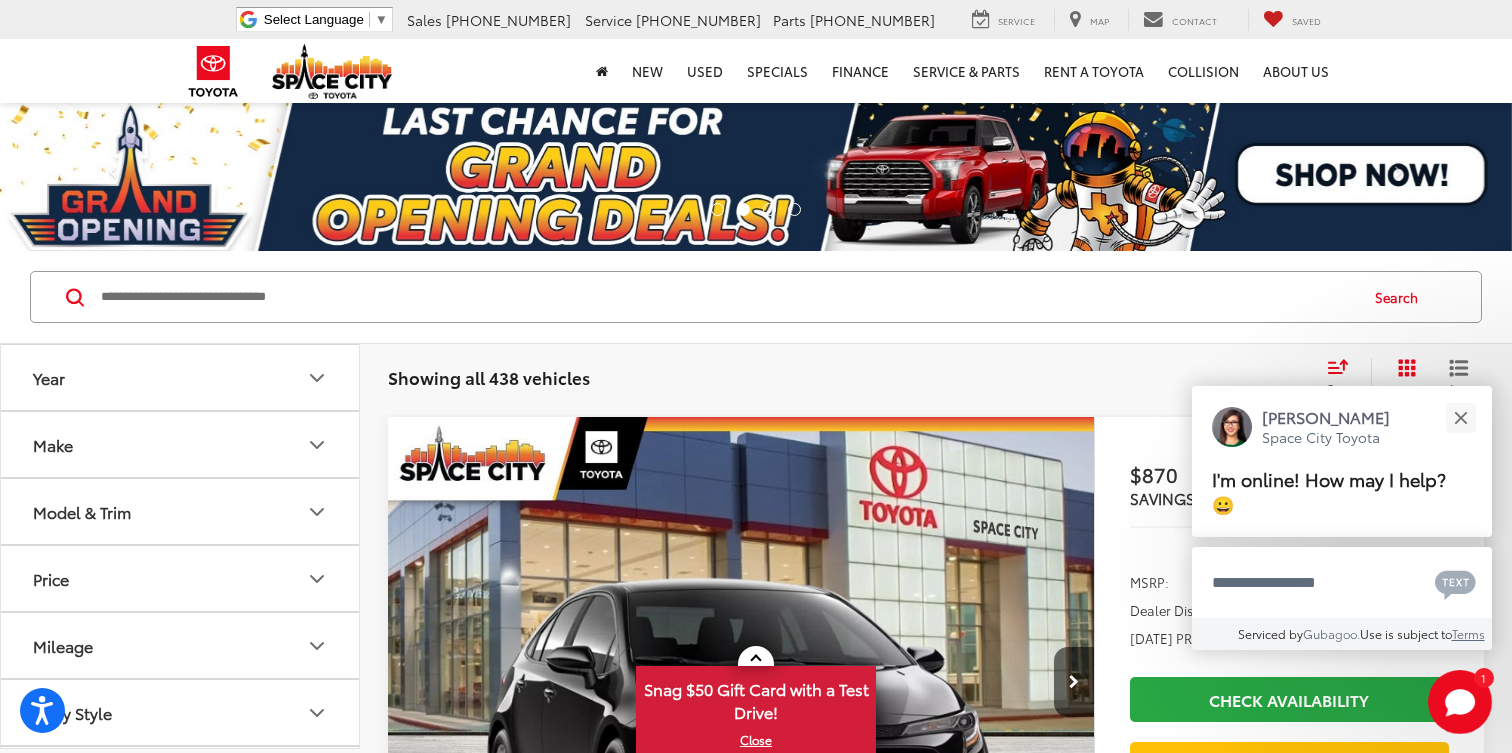 click on "Year" at bounding box center (181, 377) 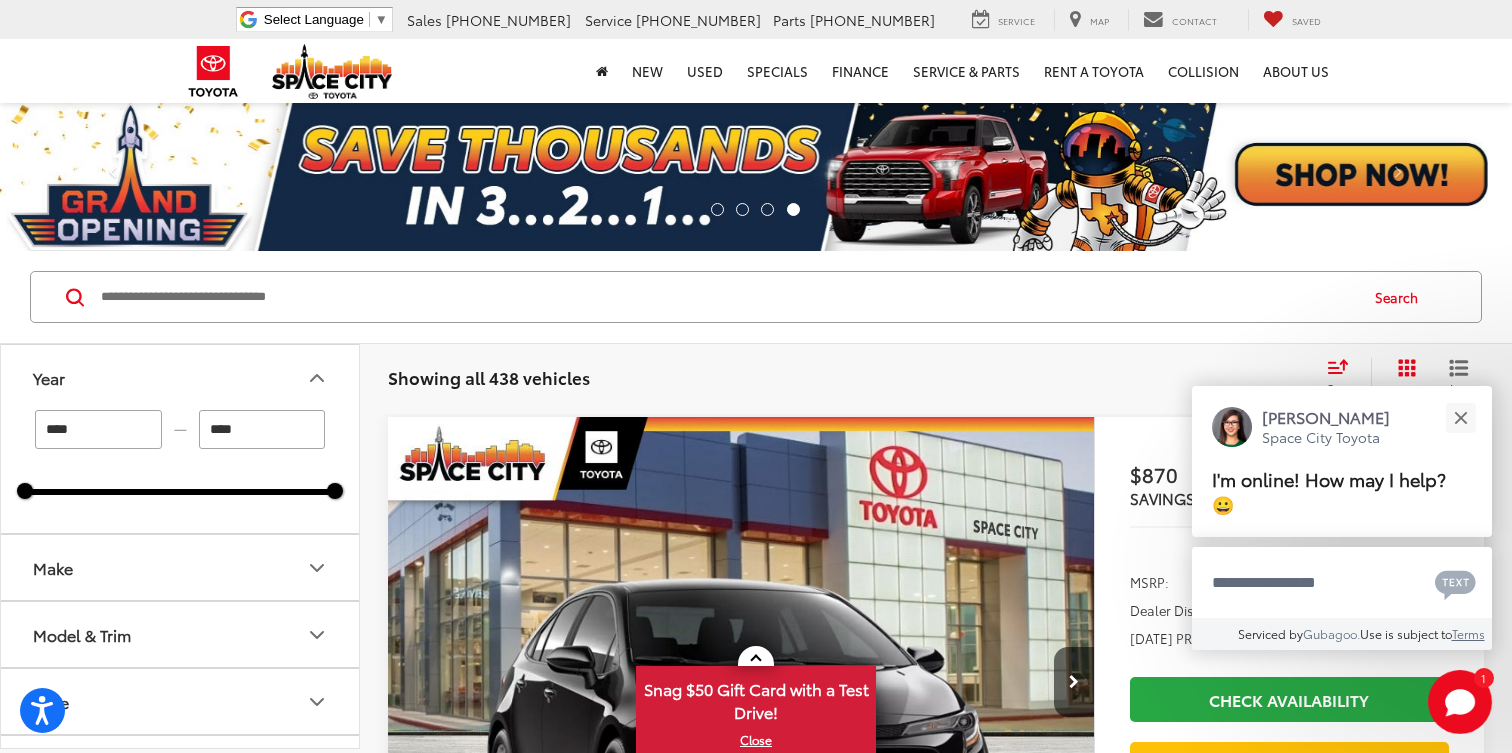 click on "****" at bounding box center [98, 429] 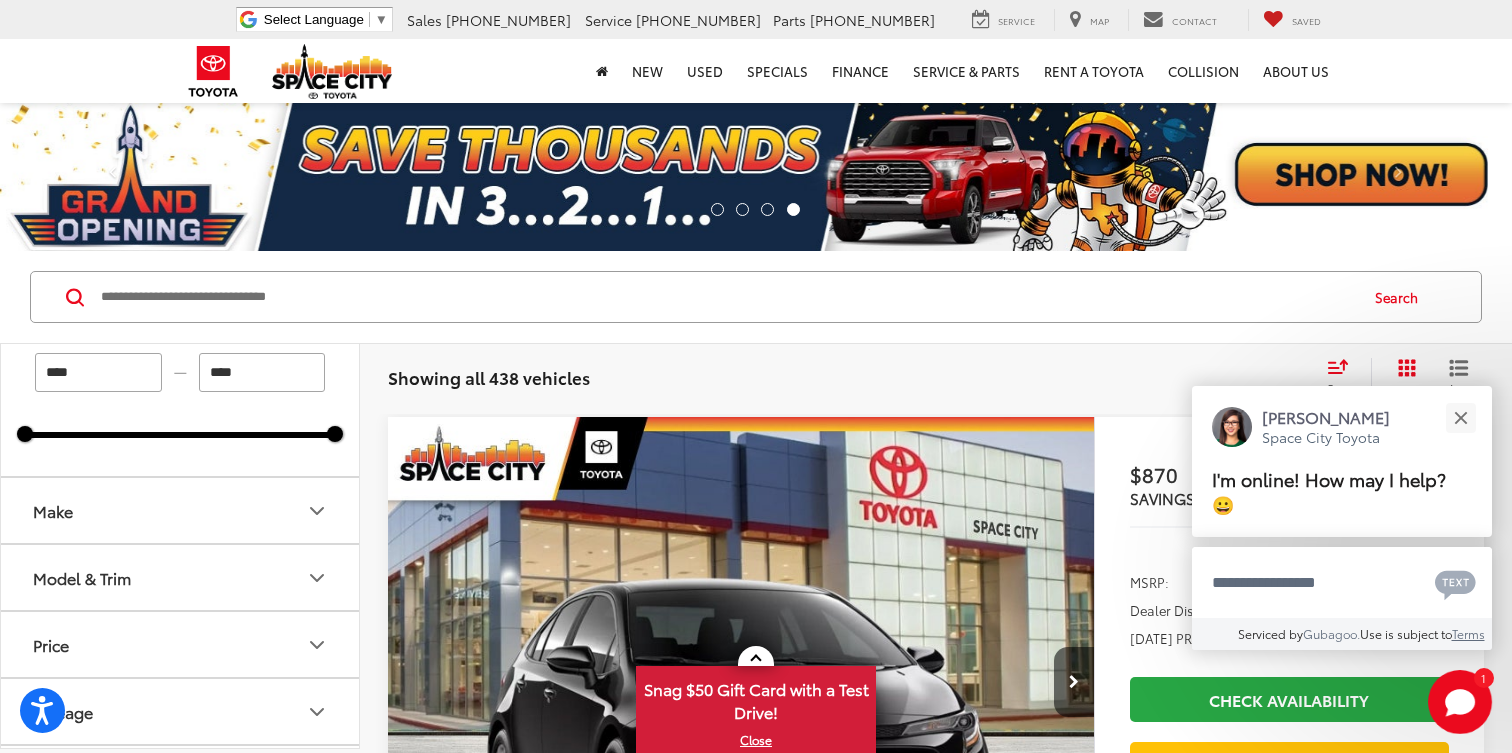 scroll, scrollTop: 0, scrollLeft: 0, axis: both 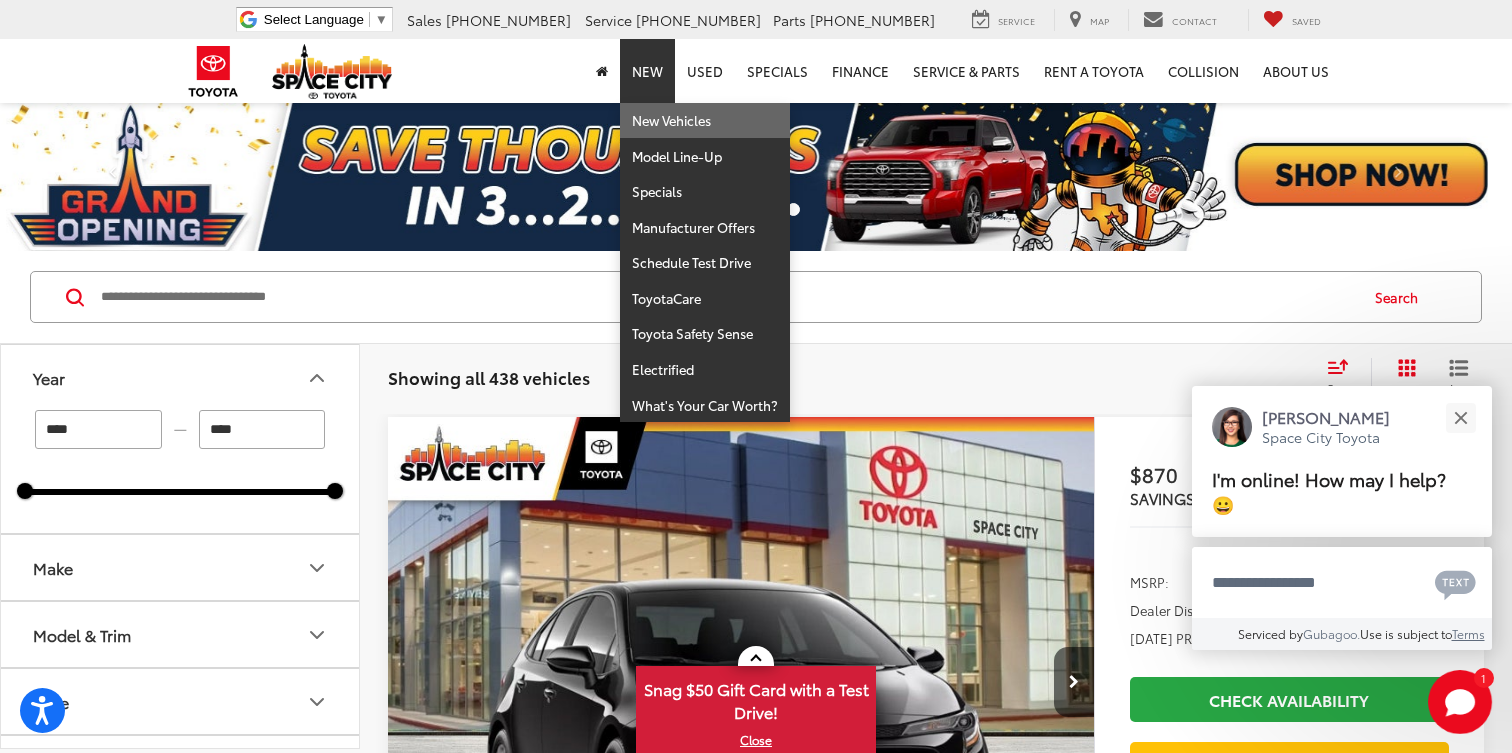 type on "****" 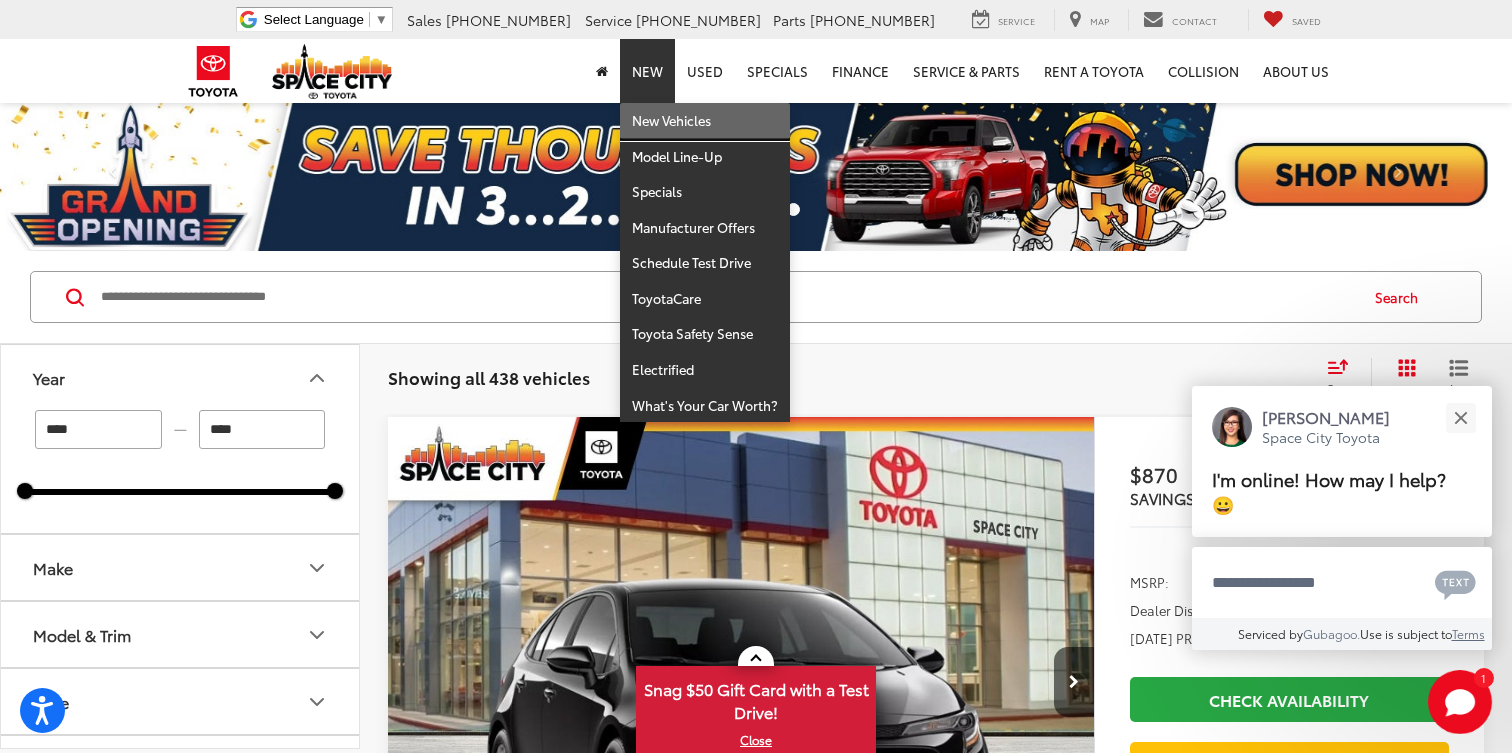 click on "New Vehicles" at bounding box center [705, 121] 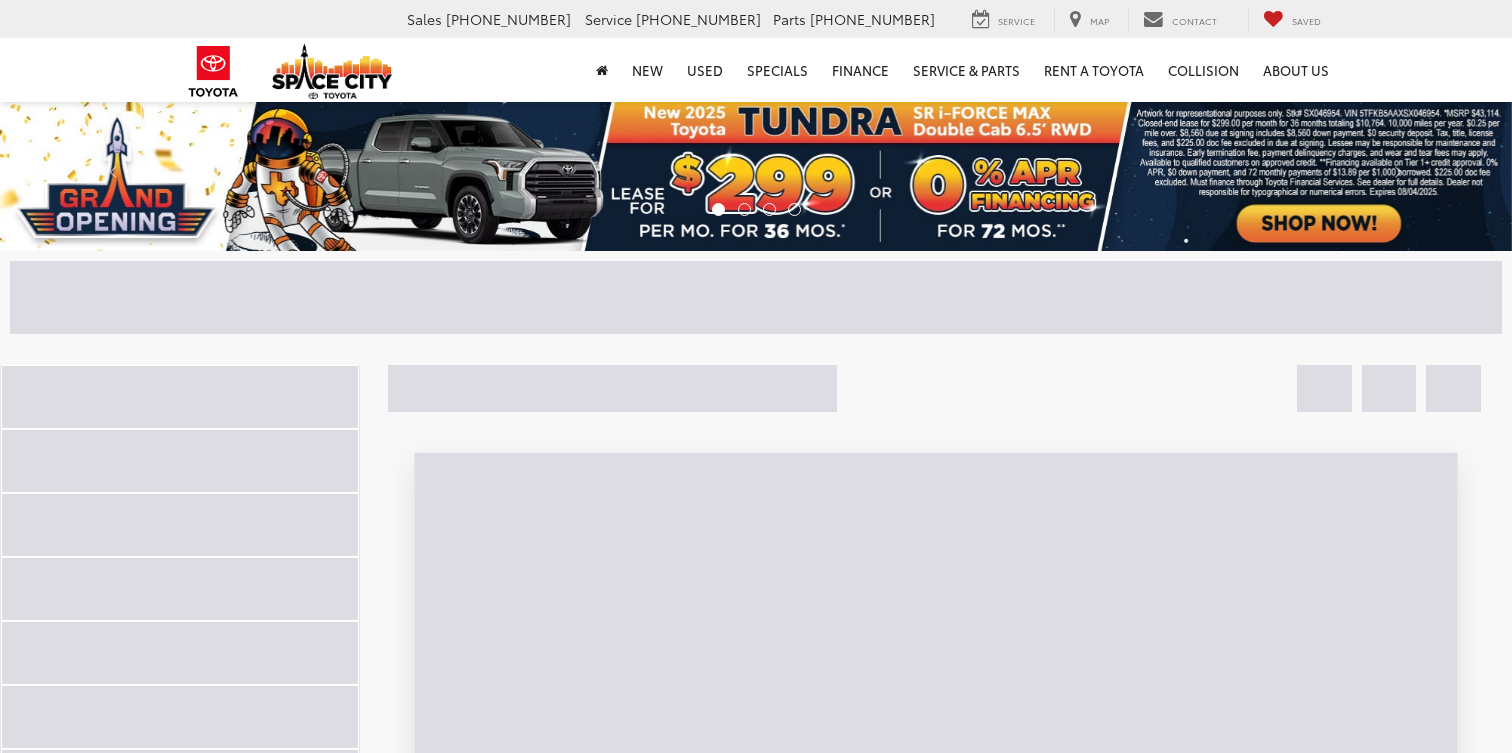 scroll, scrollTop: 0, scrollLeft: 0, axis: both 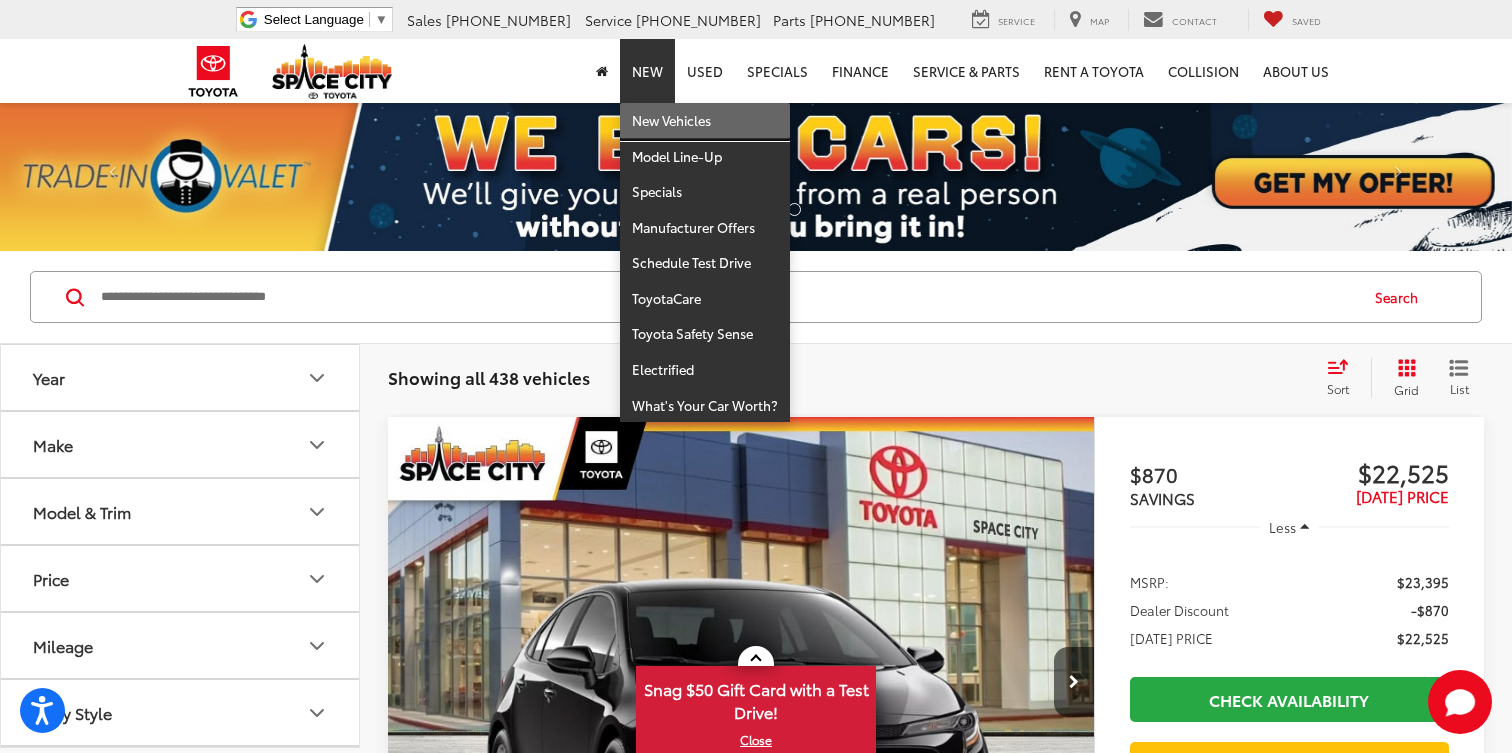 click on "New Vehicles" at bounding box center (705, 121) 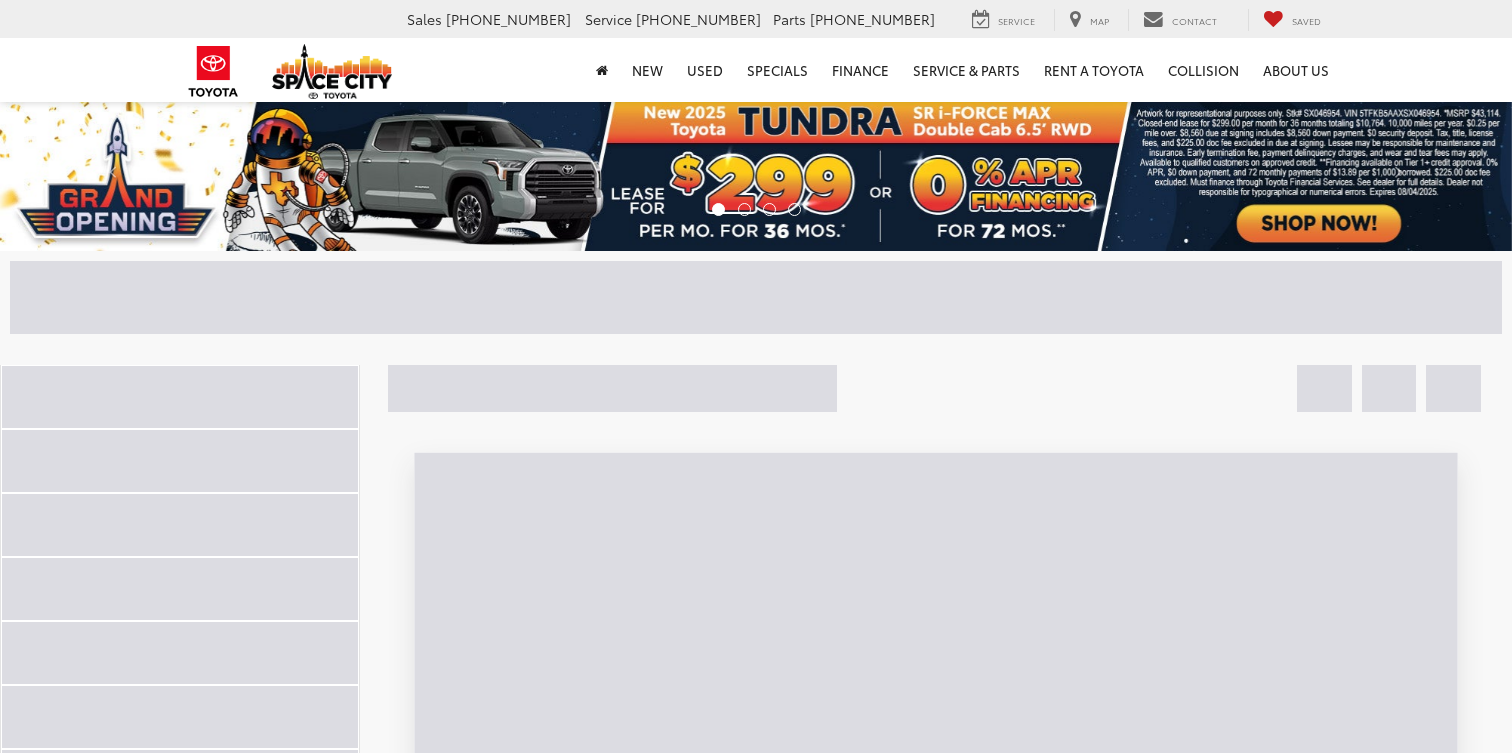 scroll, scrollTop: 0, scrollLeft: 0, axis: both 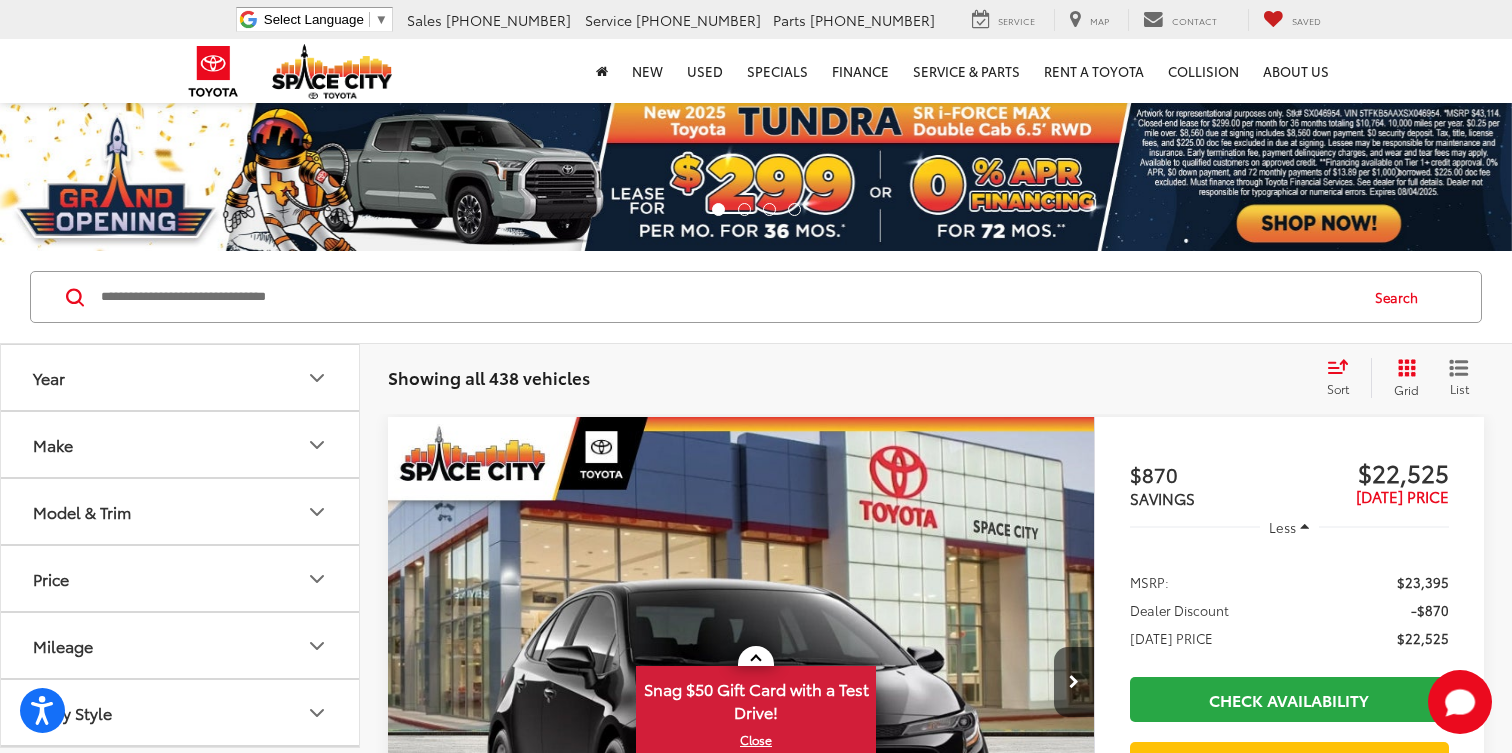 click on "Year" at bounding box center (181, 377) 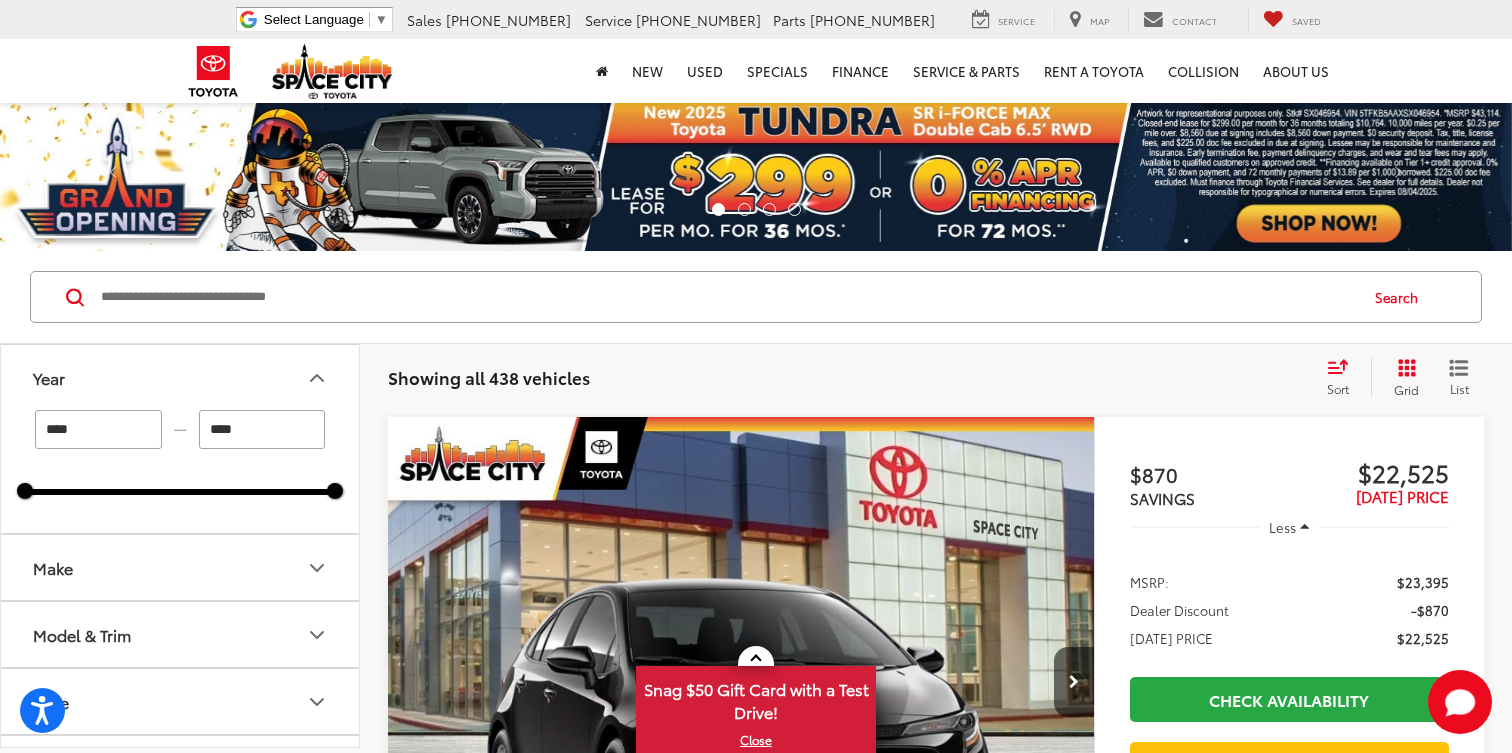 click on "Year" at bounding box center (181, 377) 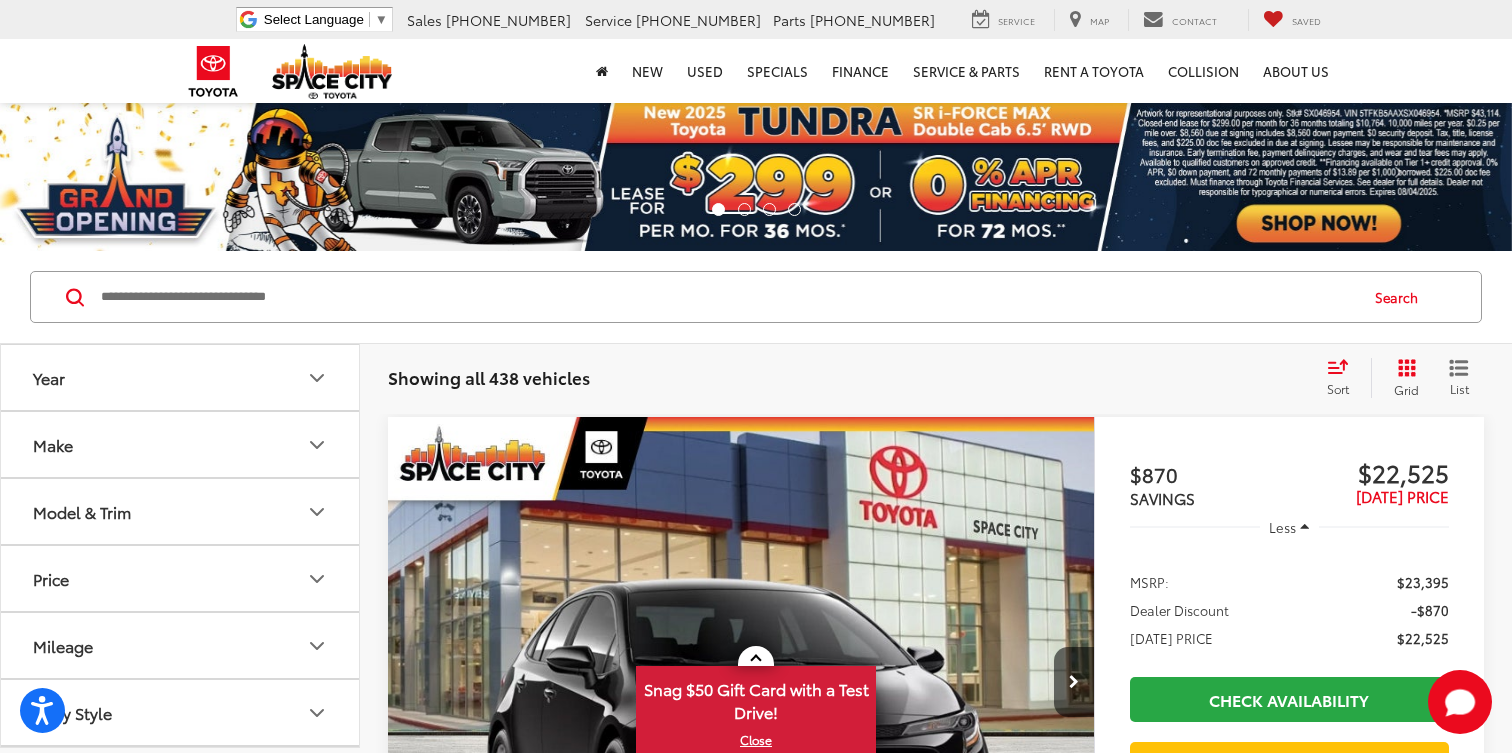 click on "Make" at bounding box center [181, 444] 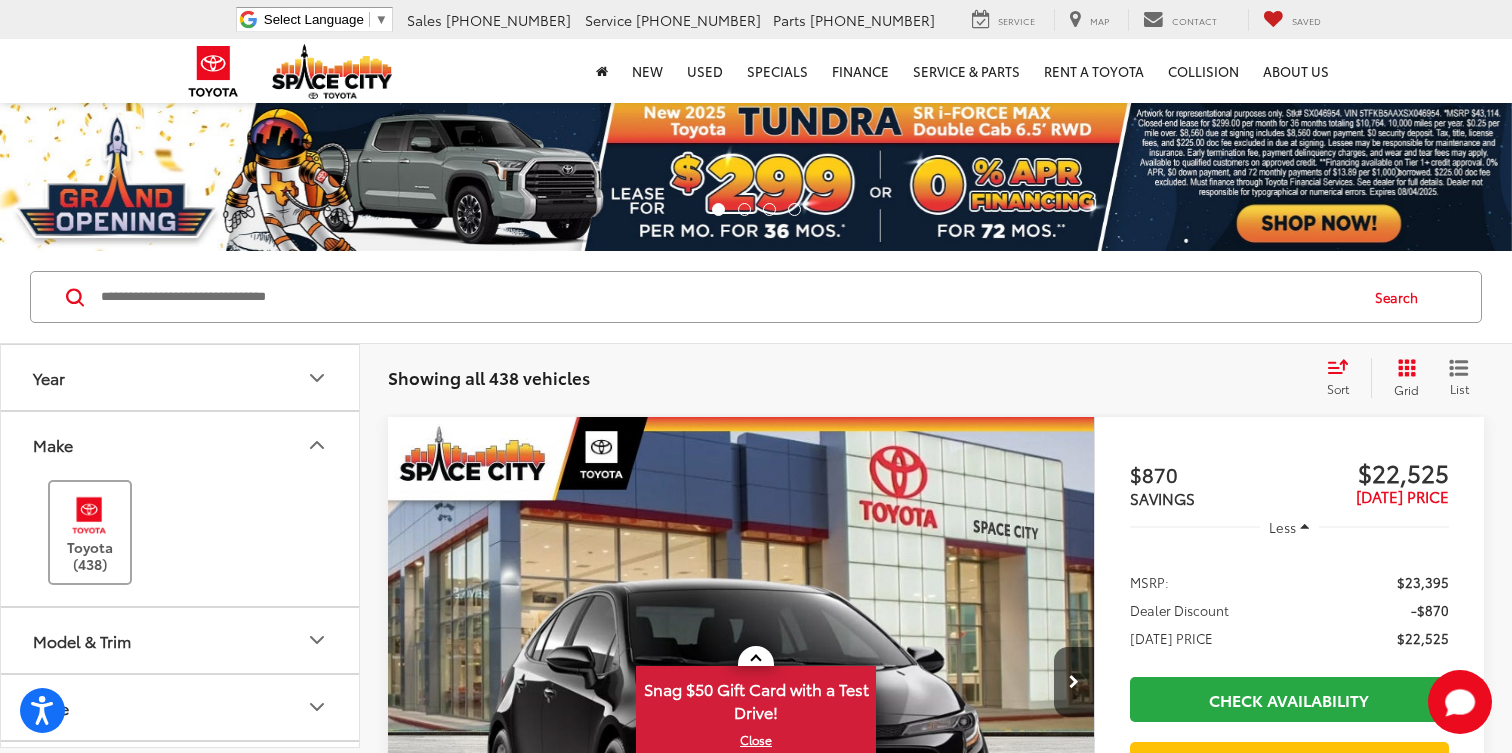 click on "Toyota   (438)" at bounding box center (90, 532) 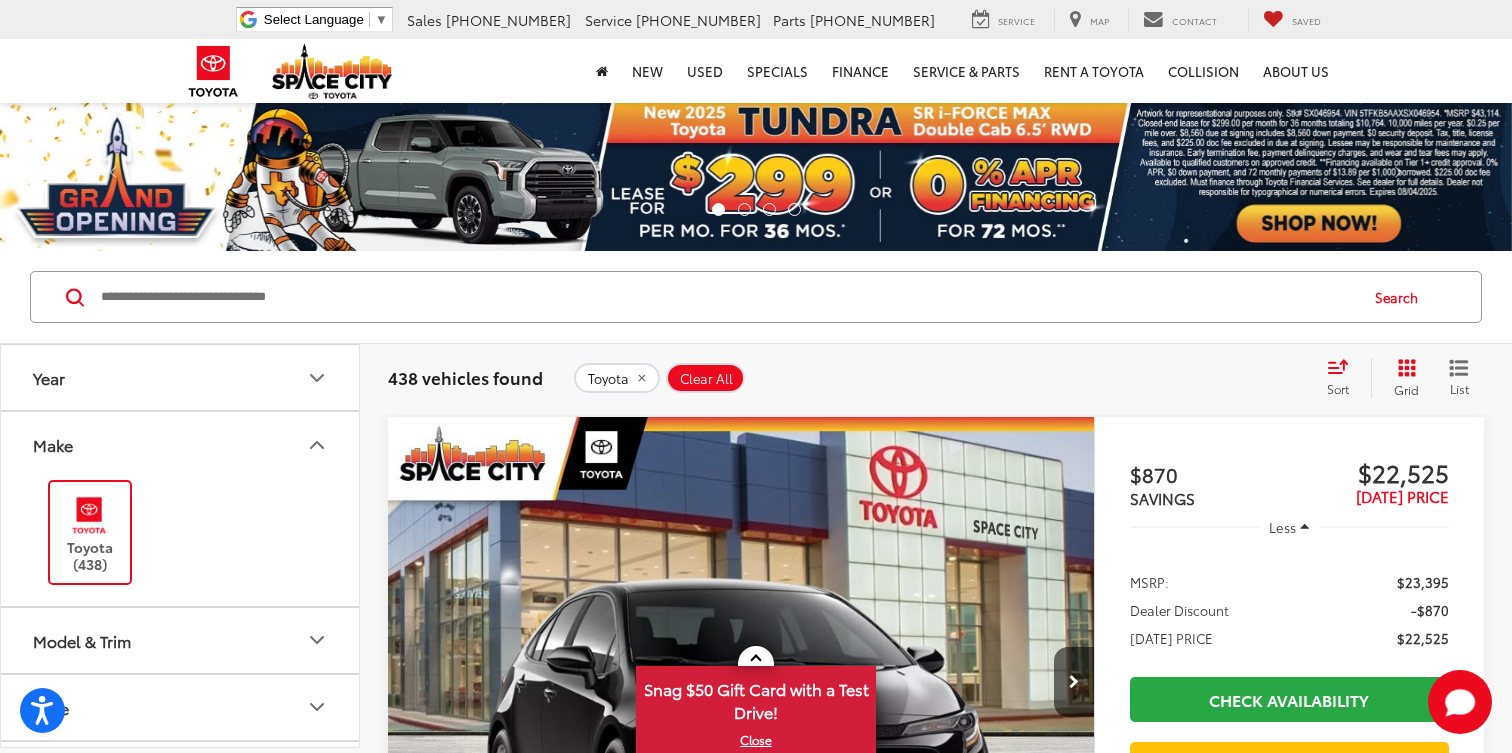 click on "Model & Trim" at bounding box center [82, 640] 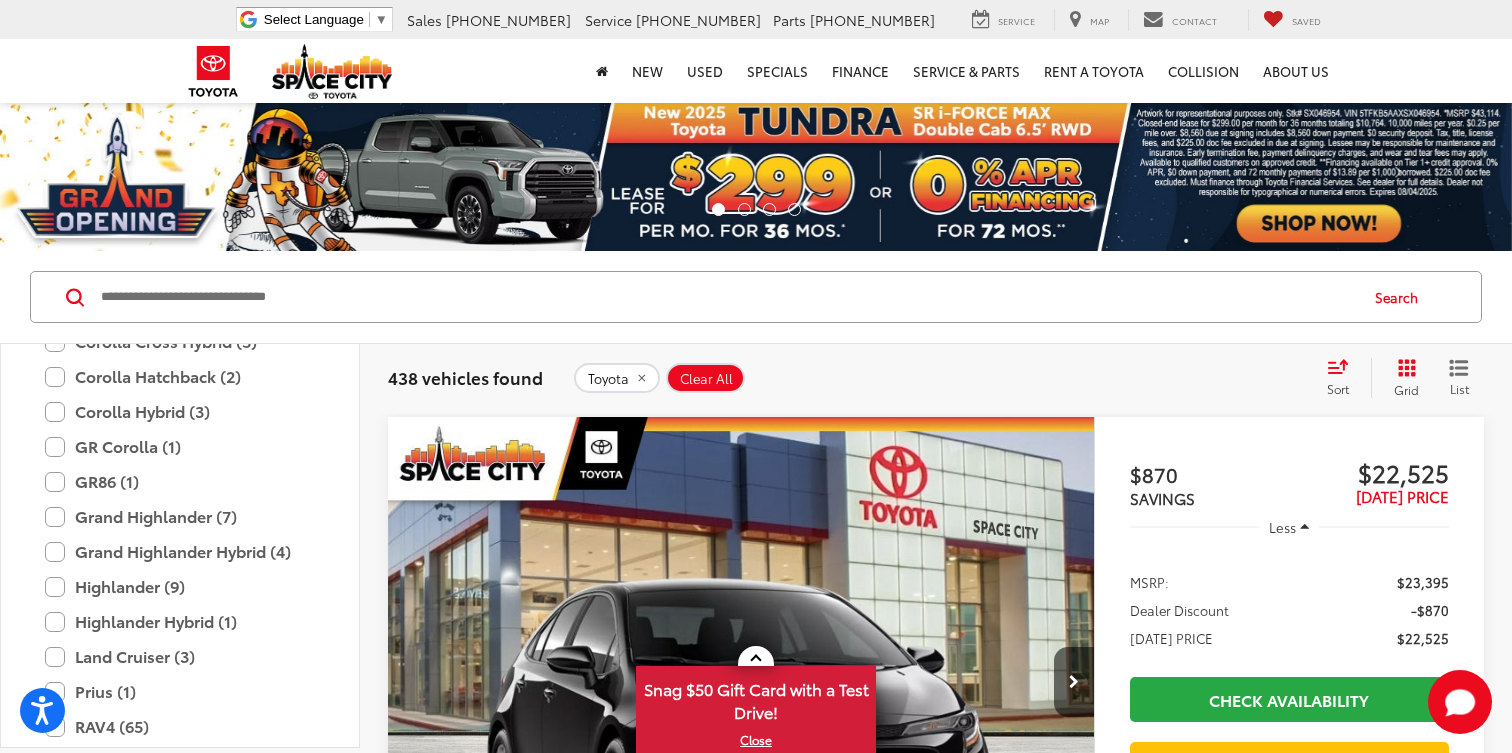 scroll, scrollTop: 599, scrollLeft: 0, axis: vertical 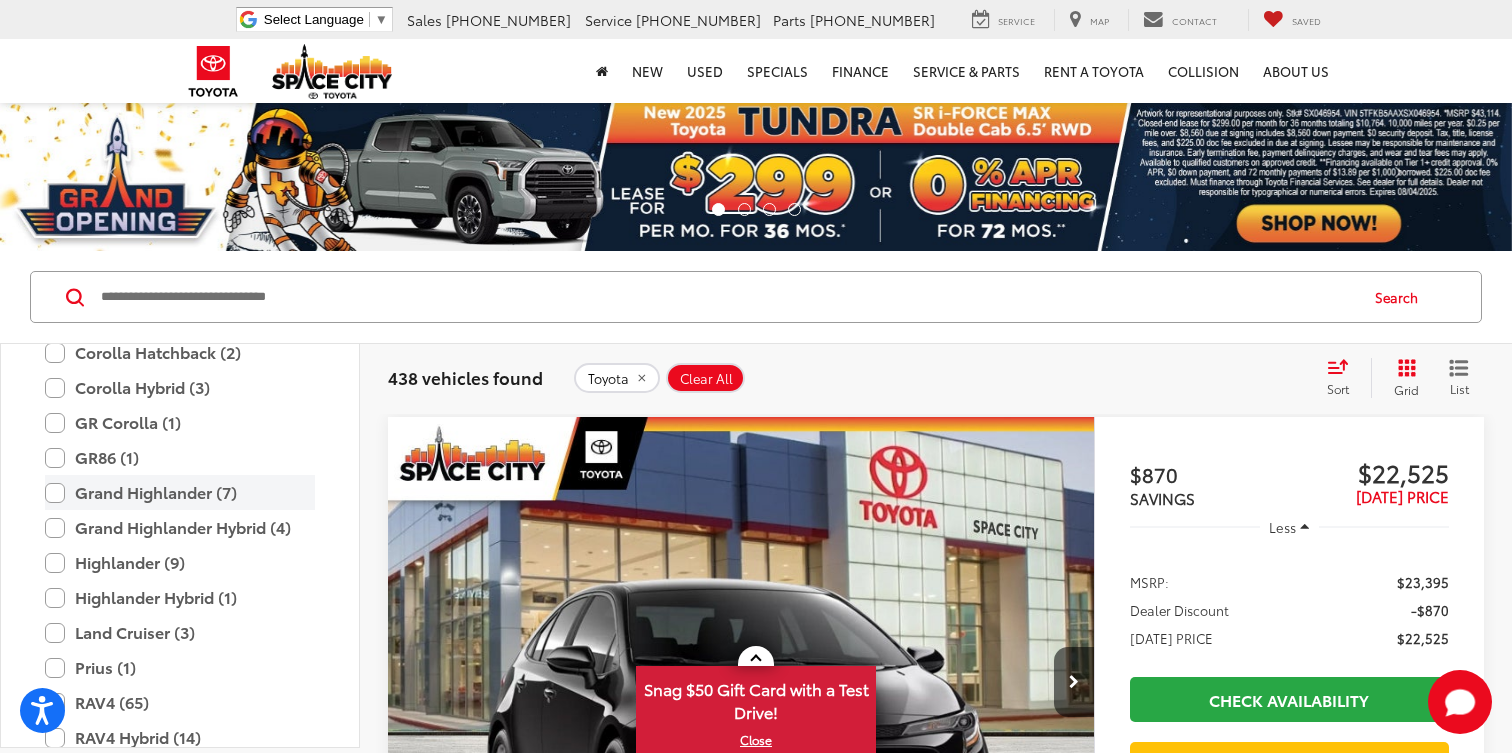 click on "Grand Highlander (7)" at bounding box center (180, 492) 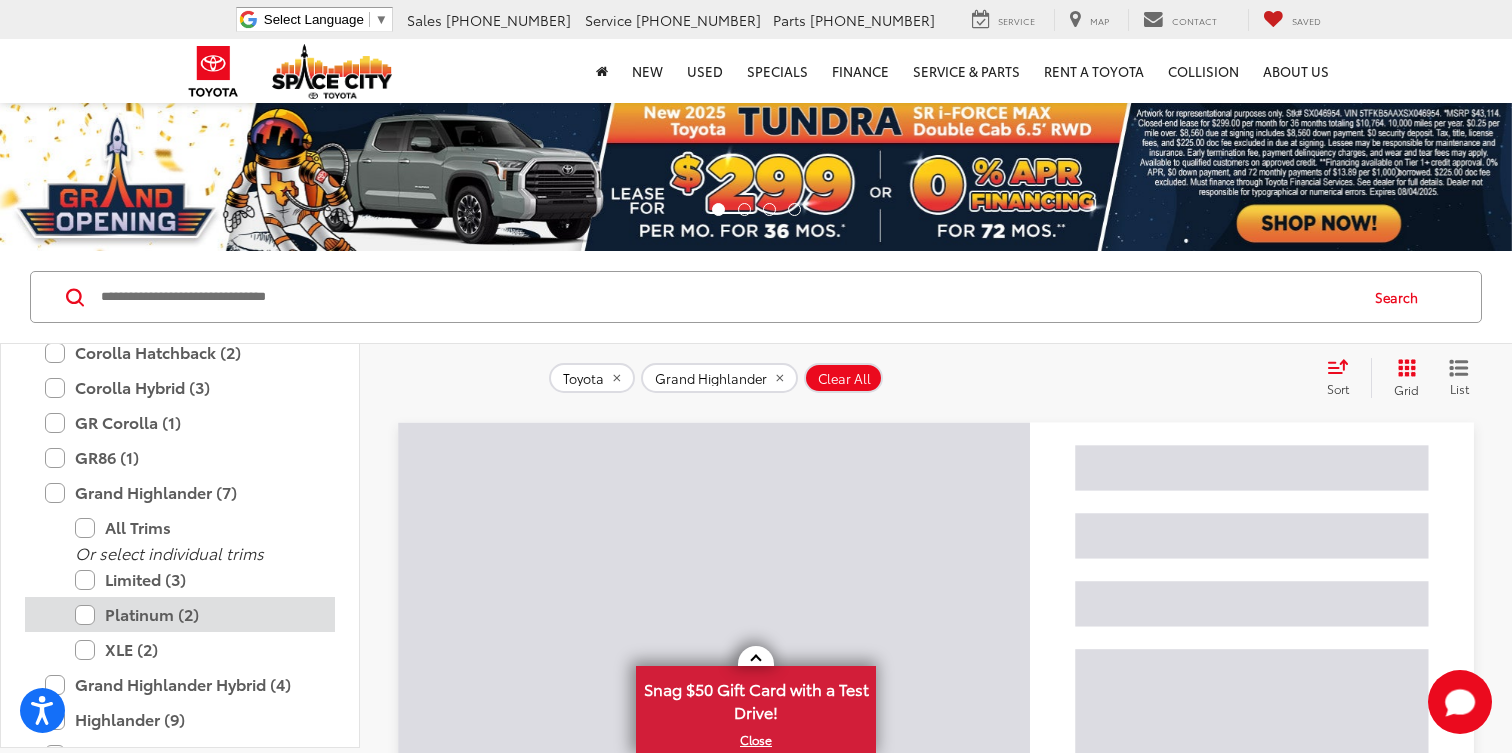 click on "Platinum (2)" at bounding box center [195, 614] 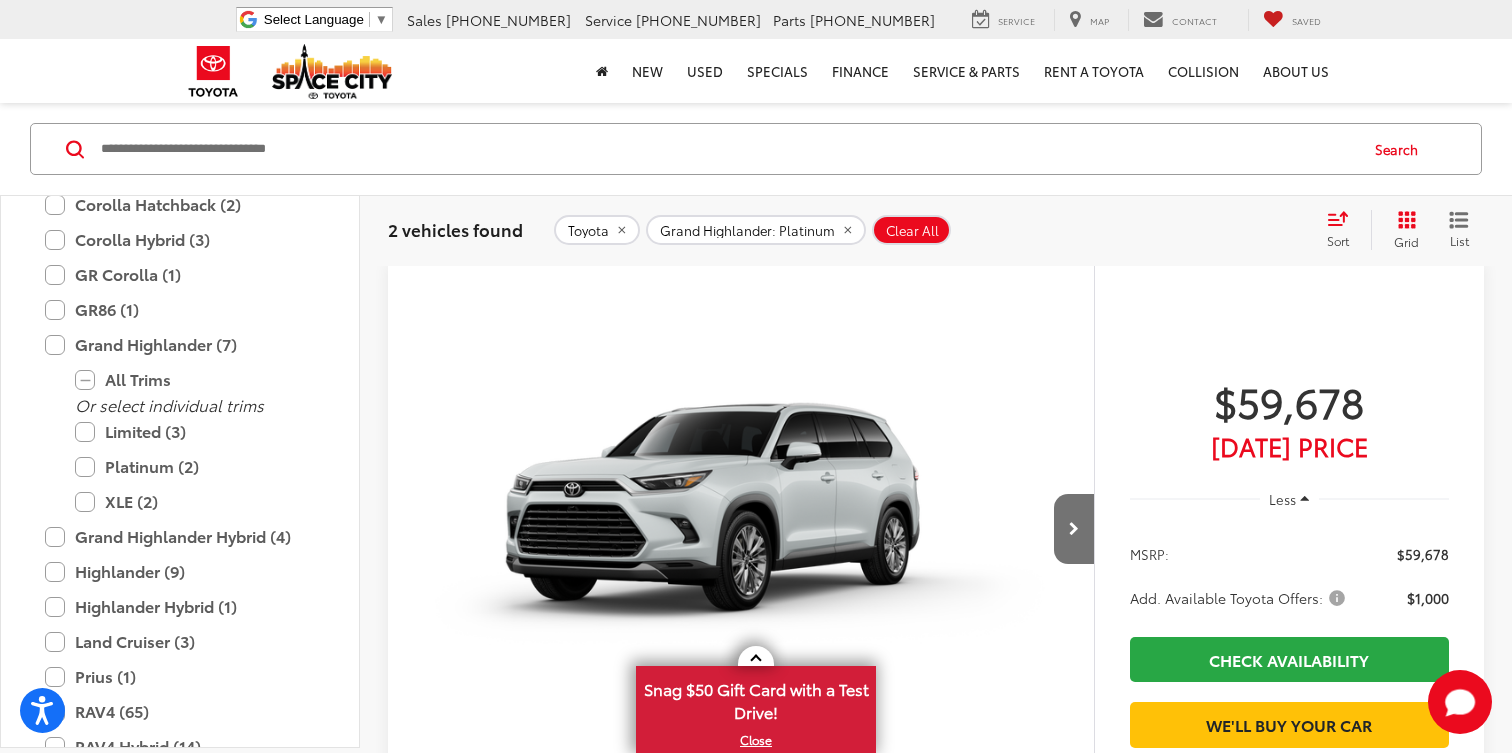 scroll, scrollTop: 964, scrollLeft: 0, axis: vertical 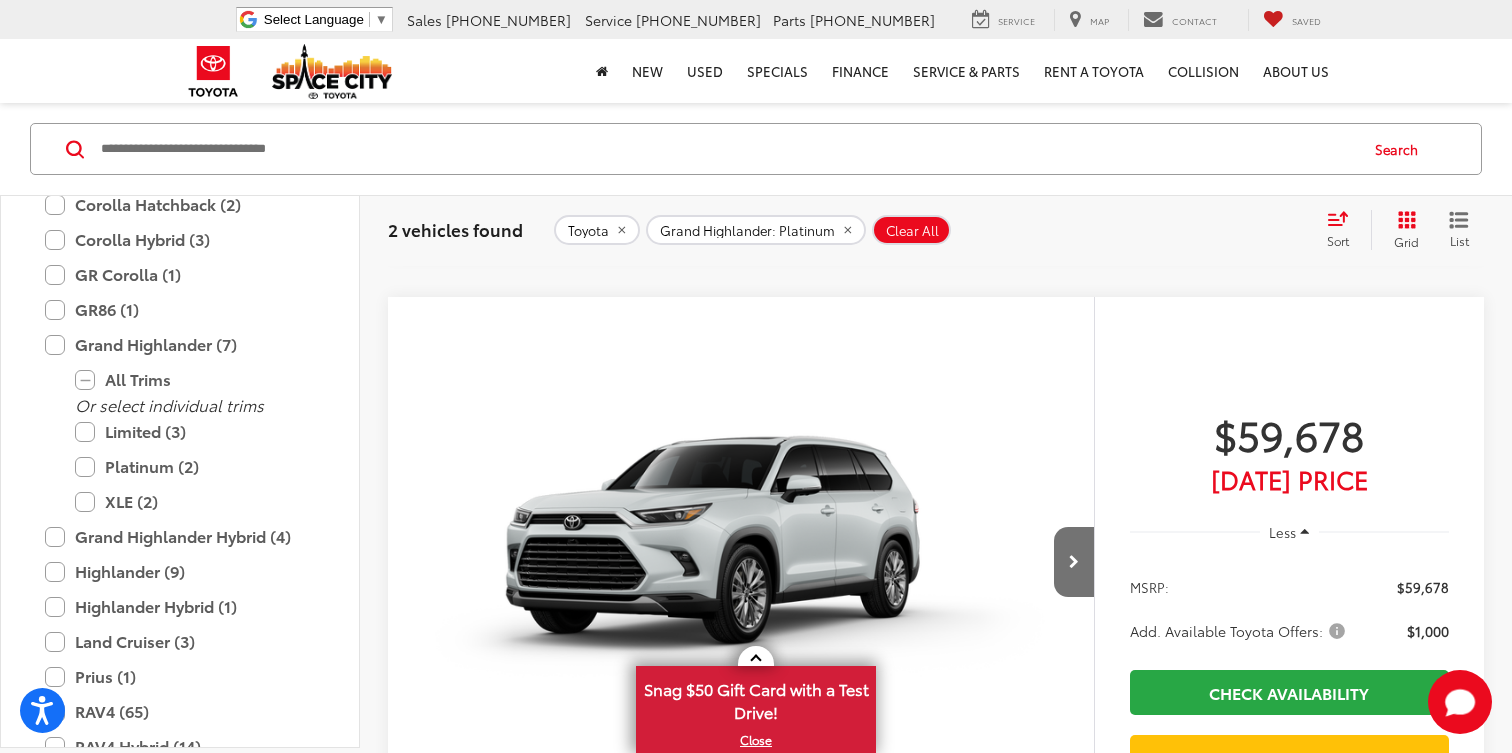 click on "Add. Available Toyota Offers:" at bounding box center (1239, 631) 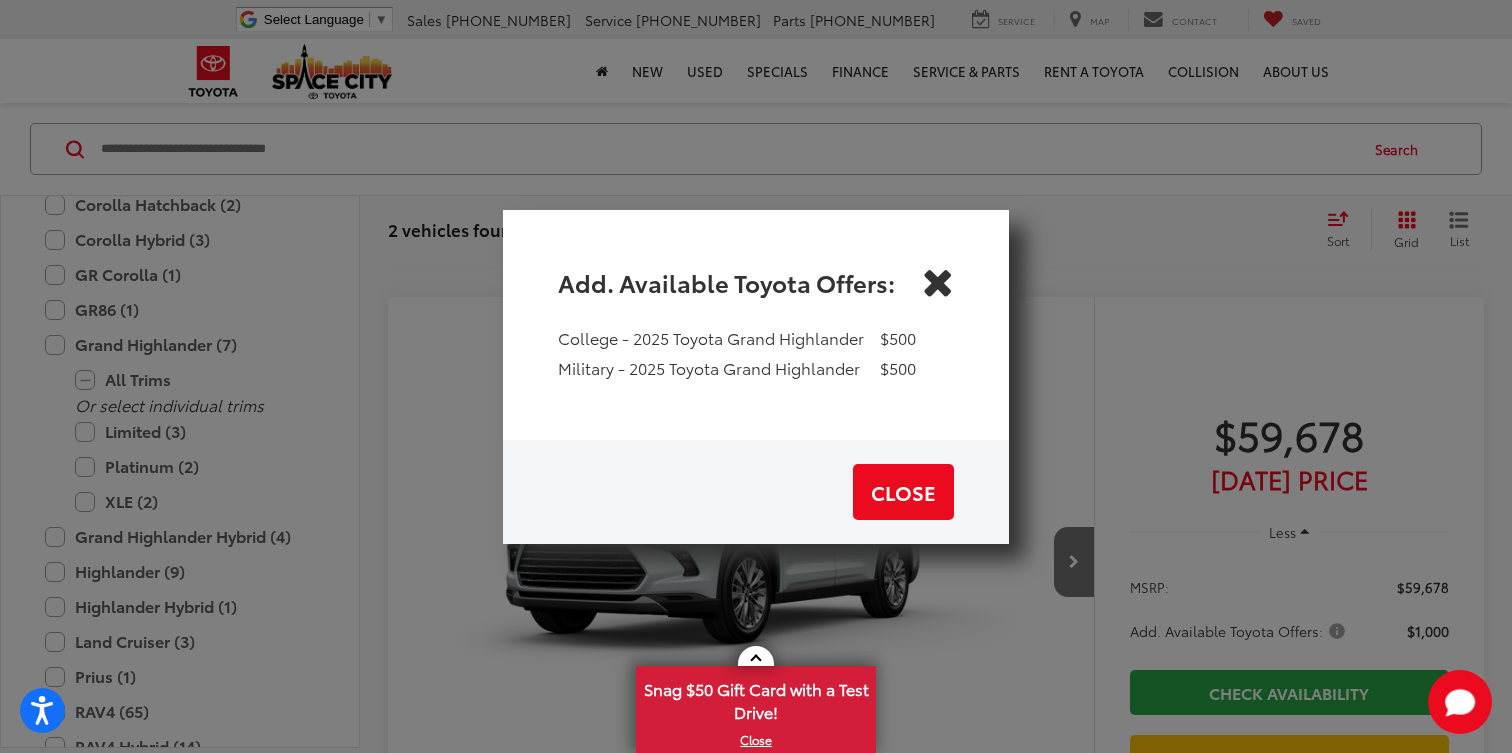 click at bounding box center (938, 281) 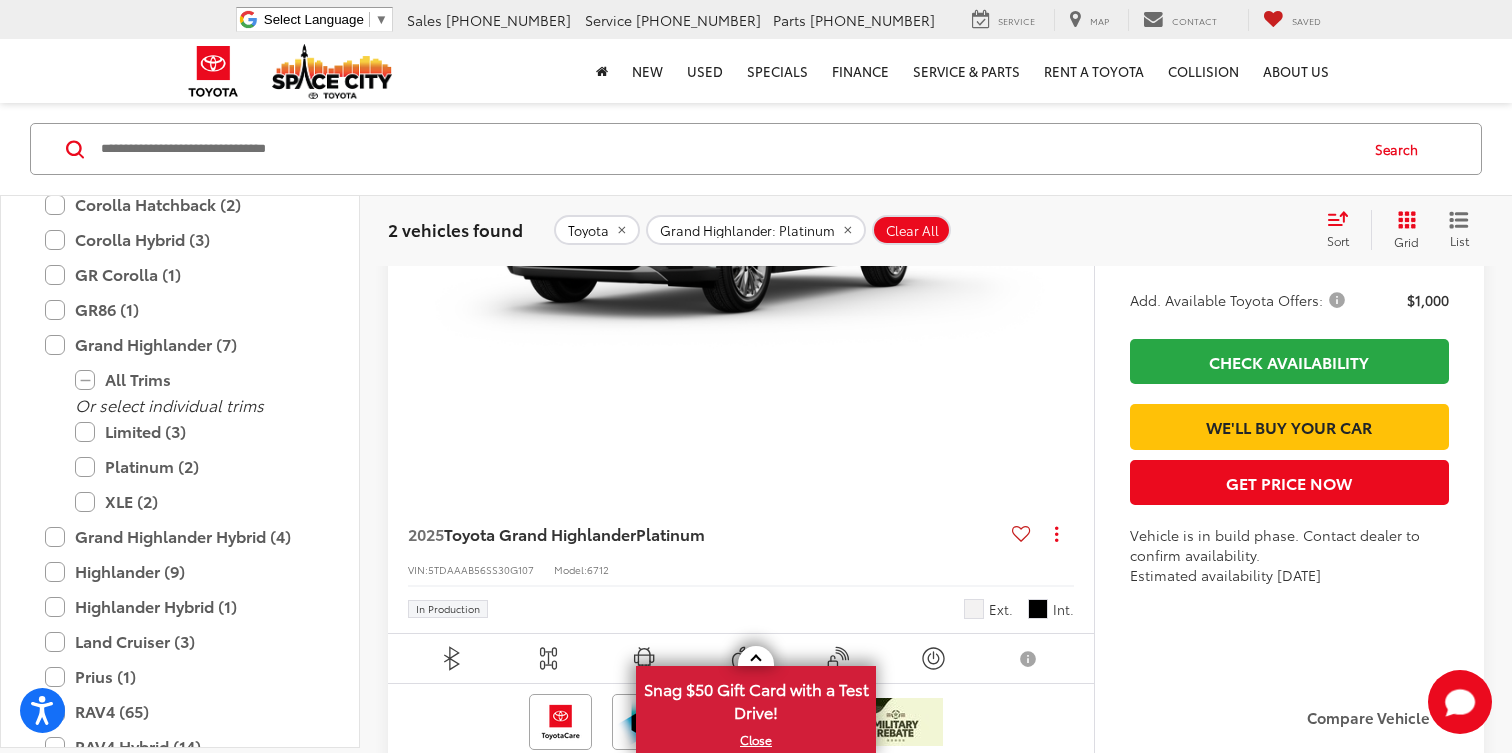 scroll, scrollTop: 1297, scrollLeft: 0, axis: vertical 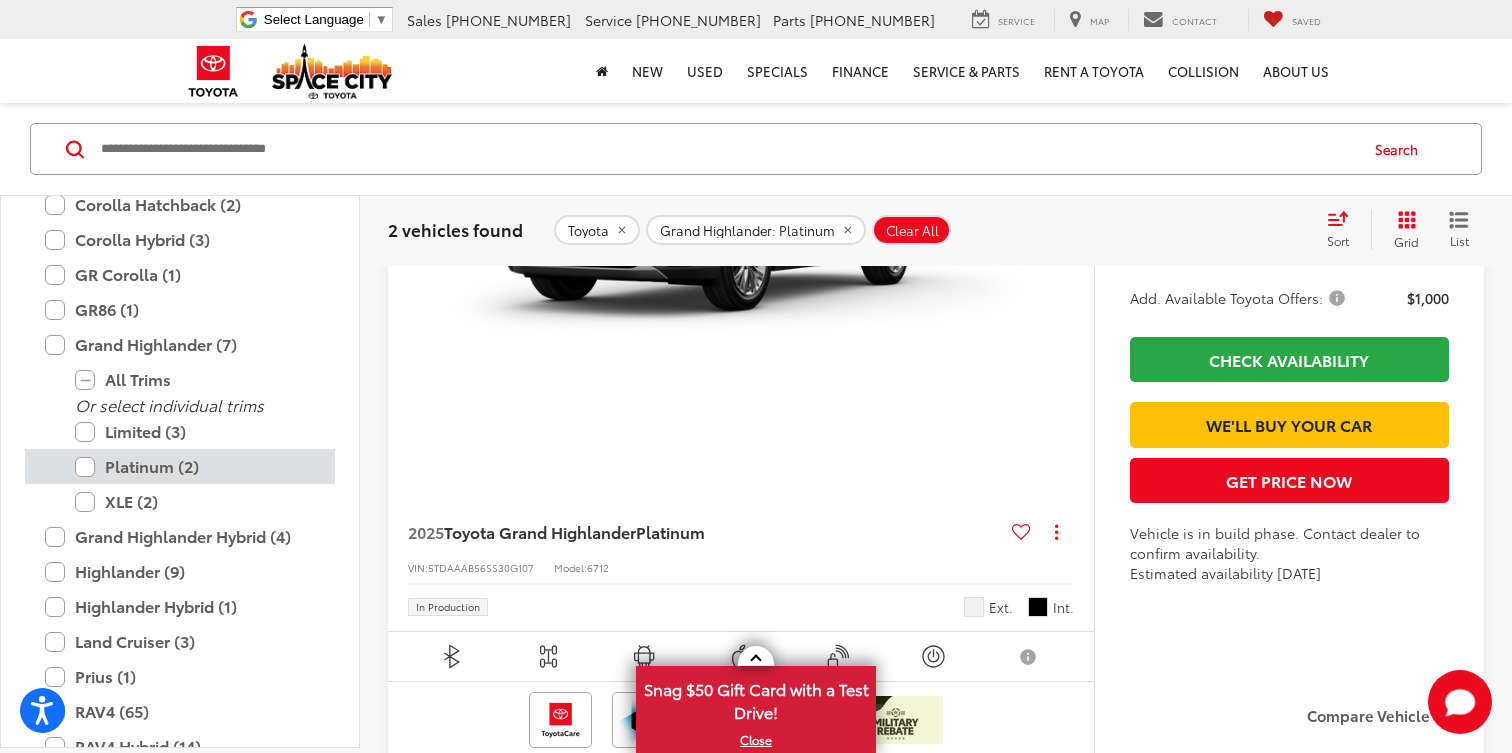 click on "Platinum (2)" at bounding box center (195, 466) 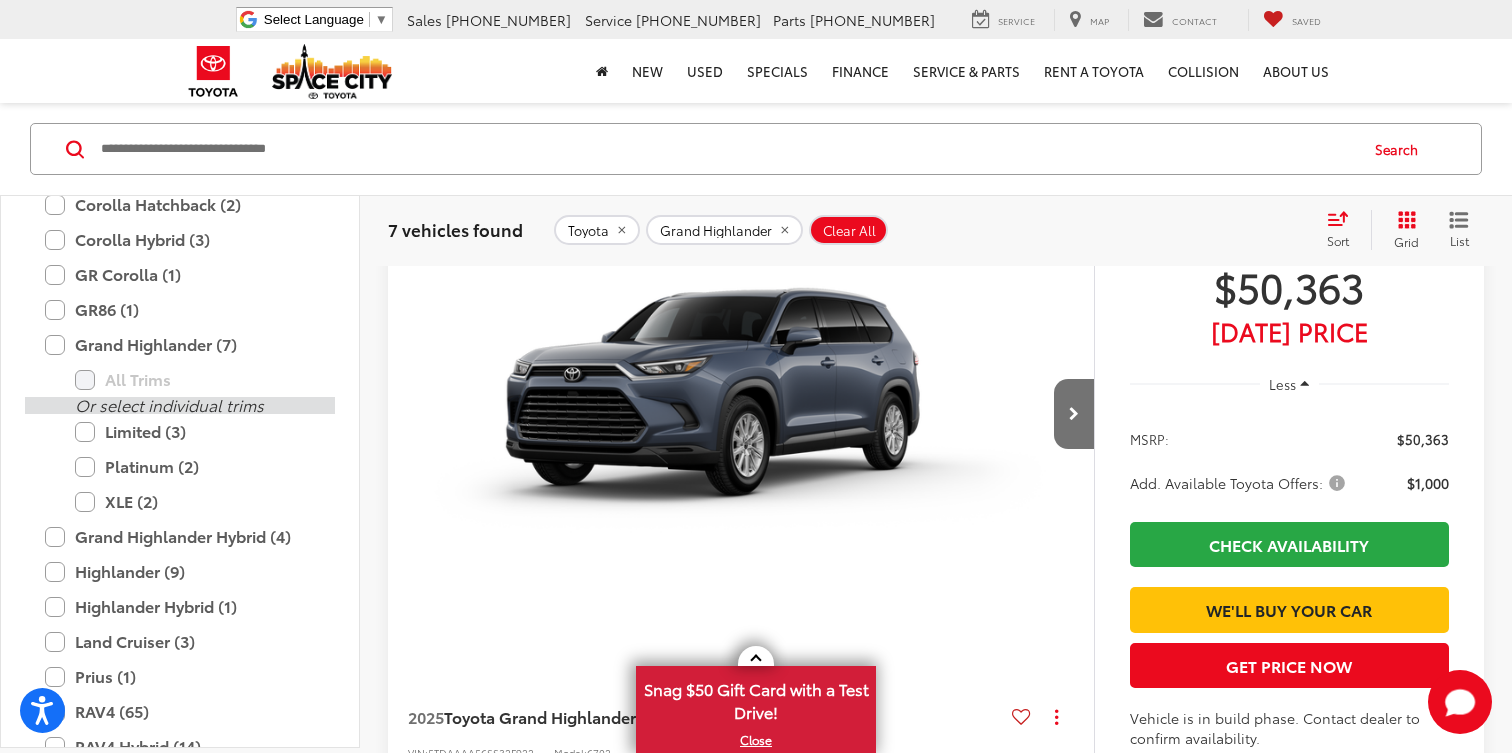 scroll, scrollTop: 147, scrollLeft: 0, axis: vertical 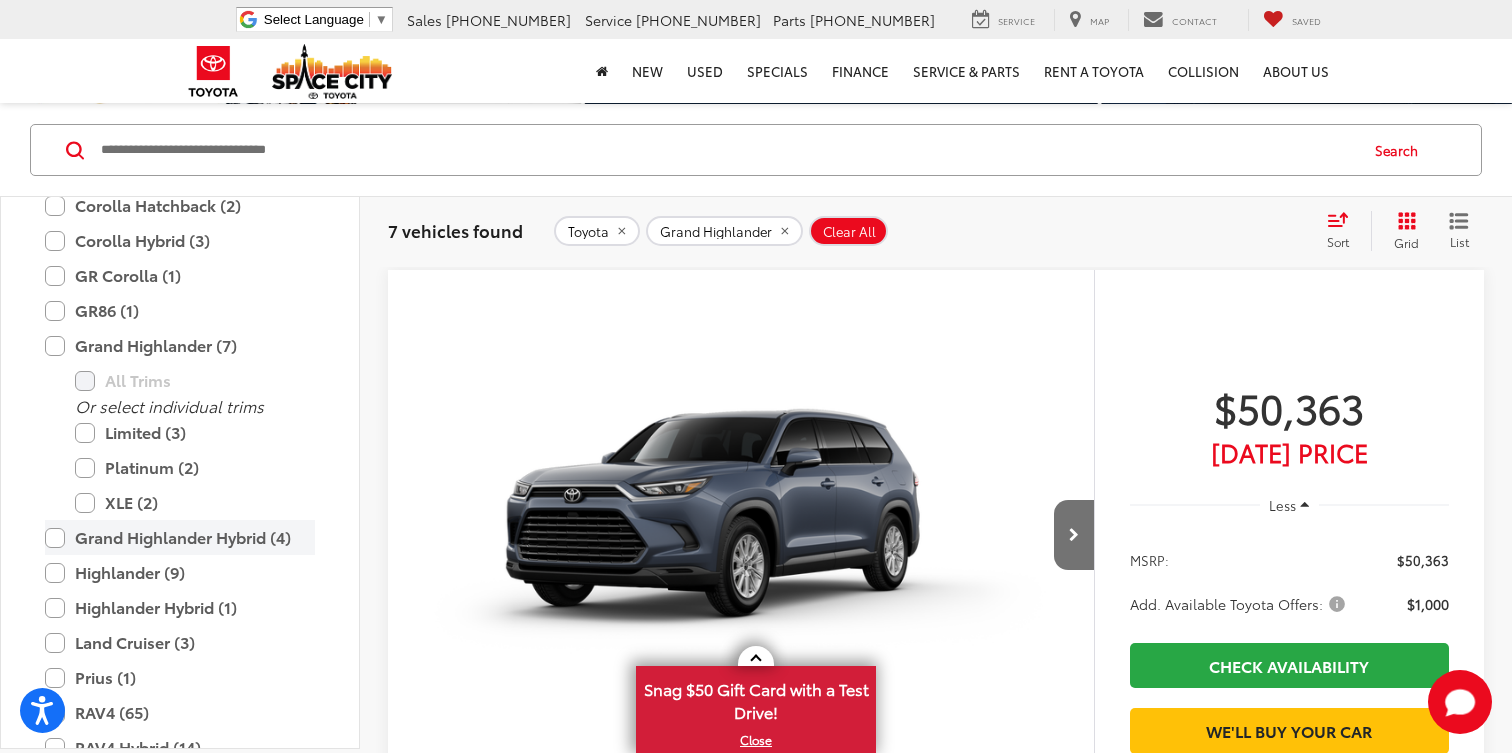 click on "Grand Highlander Hybrid (4)" at bounding box center [180, 537] 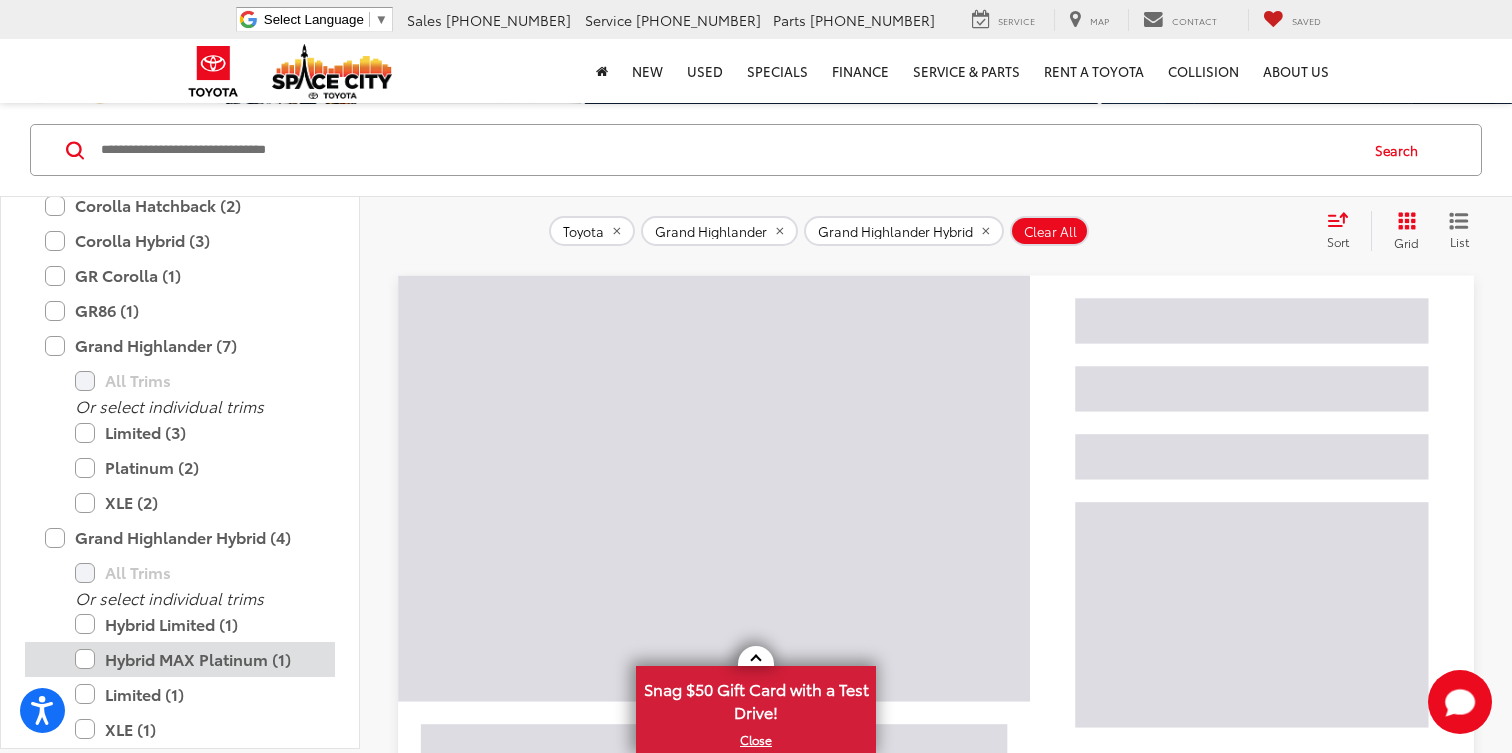 click on "Hybrid MAX Platinum (1)" at bounding box center (195, 659) 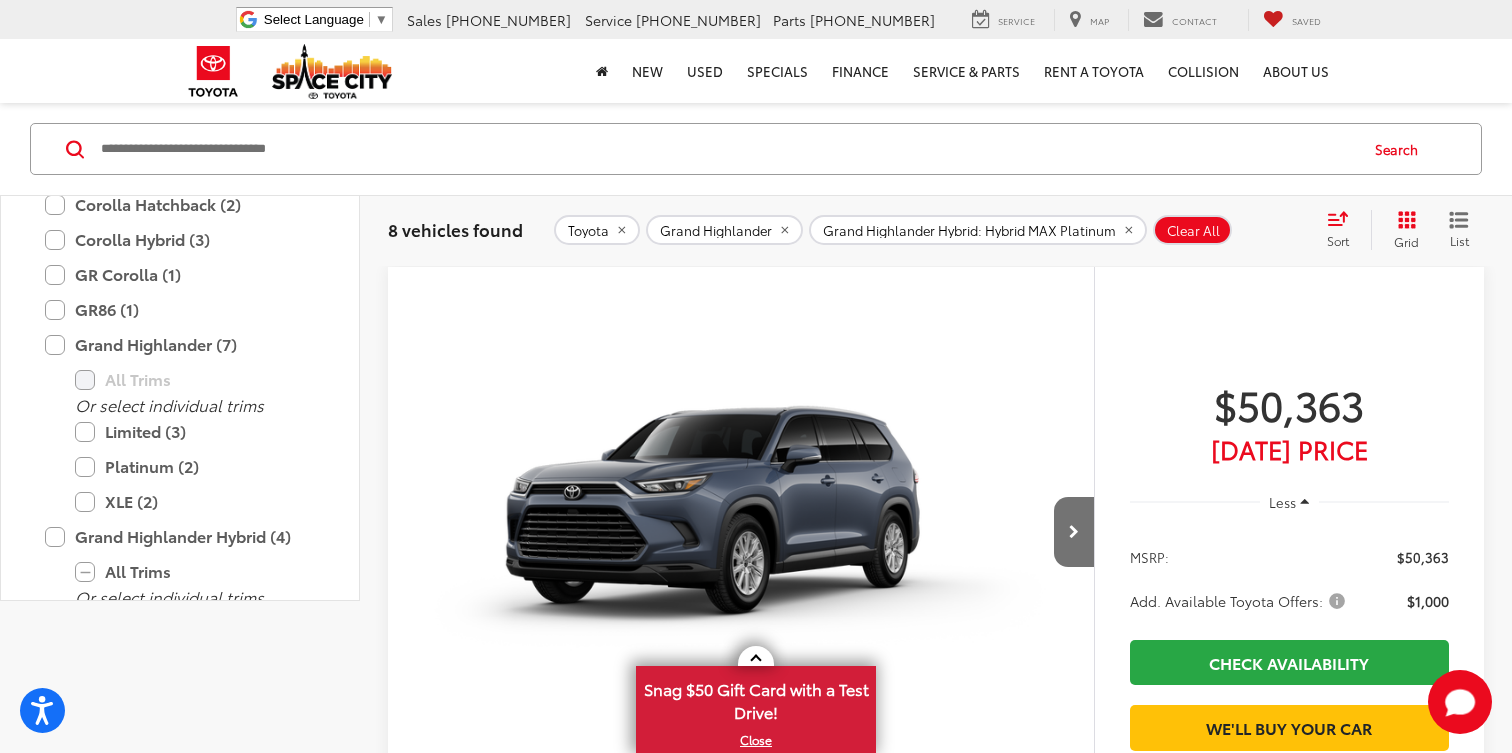 scroll, scrollTop: 0, scrollLeft: 0, axis: both 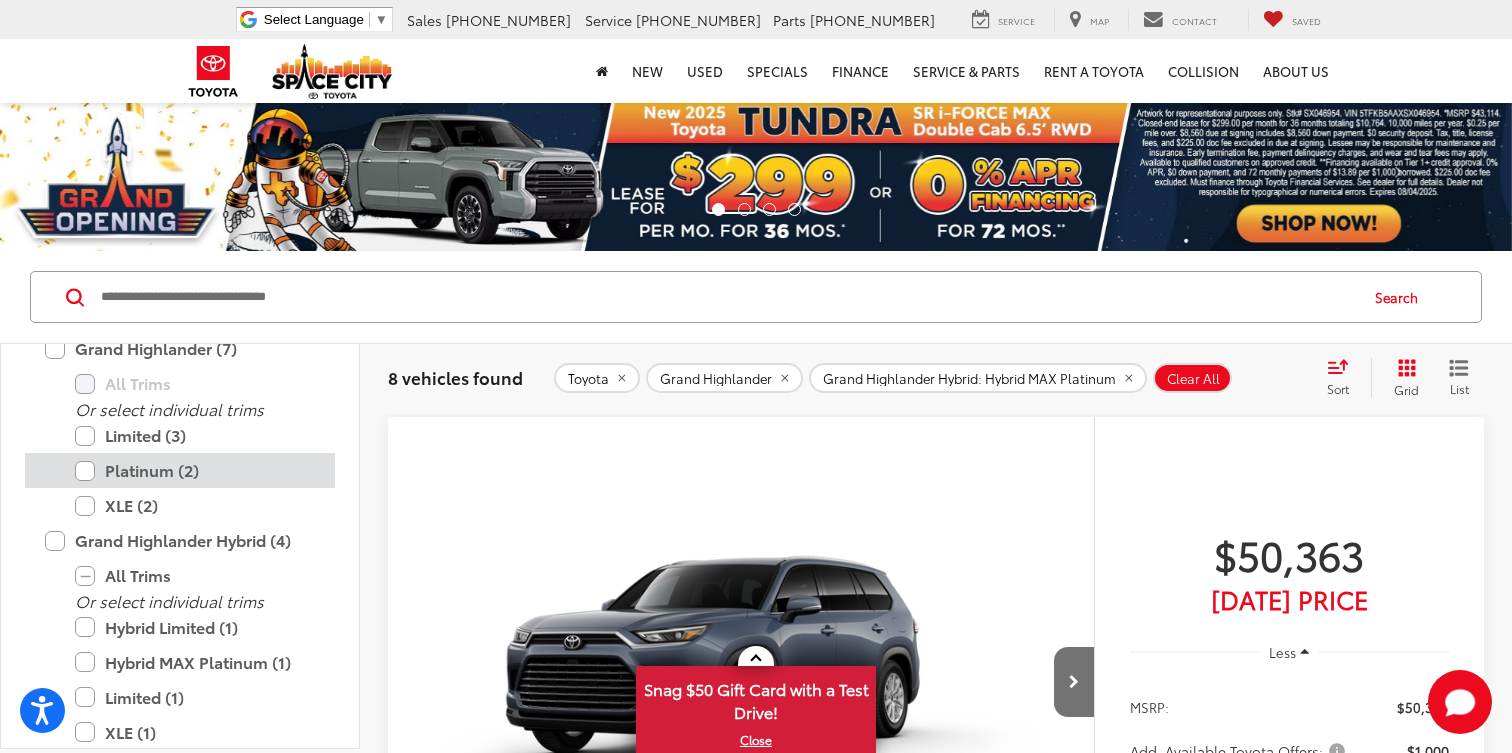 click on "Platinum (2)" at bounding box center [195, 470] 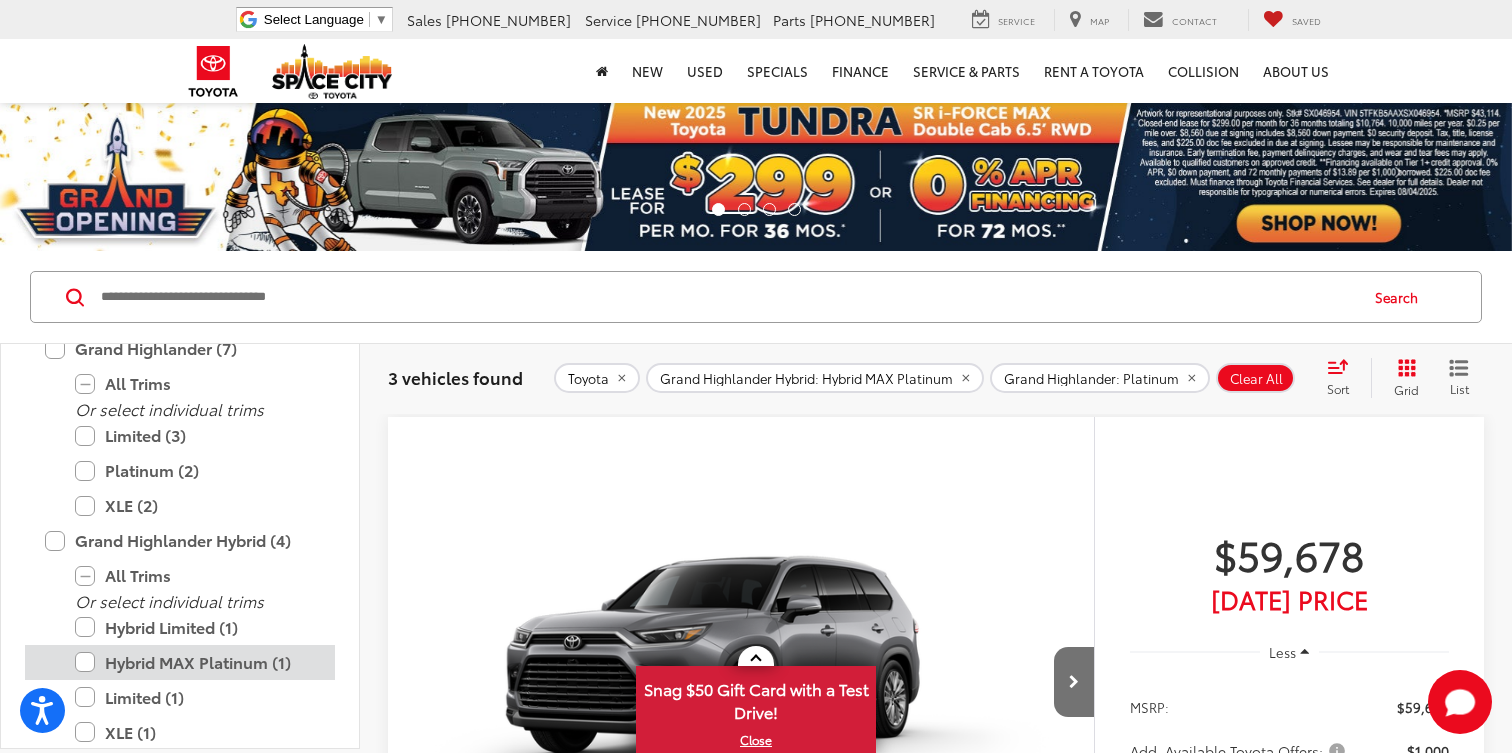 click on "Hybrid MAX Platinum (1)" at bounding box center [195, 662] 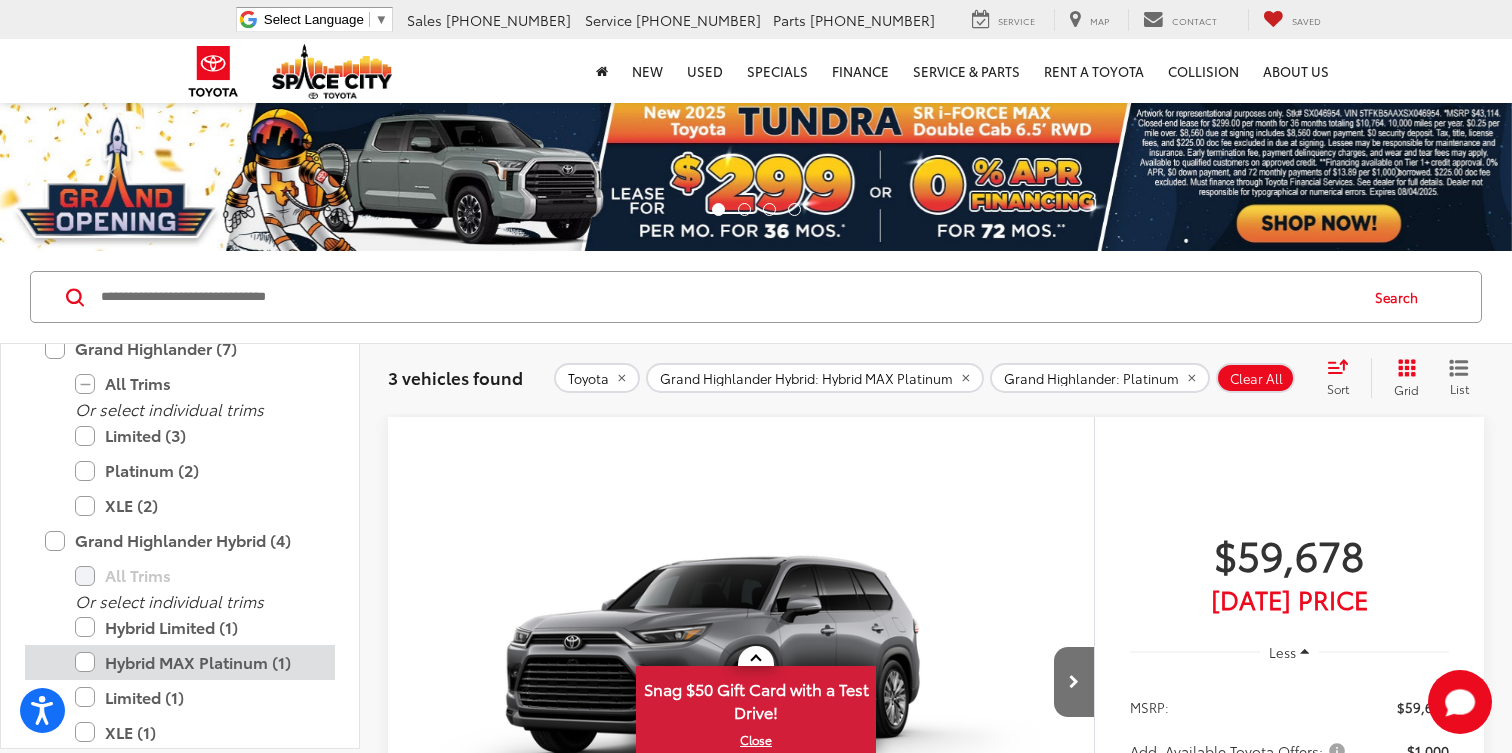 click on "Hybrid MAX Platinum (1)" at bounding box center (195, 662) 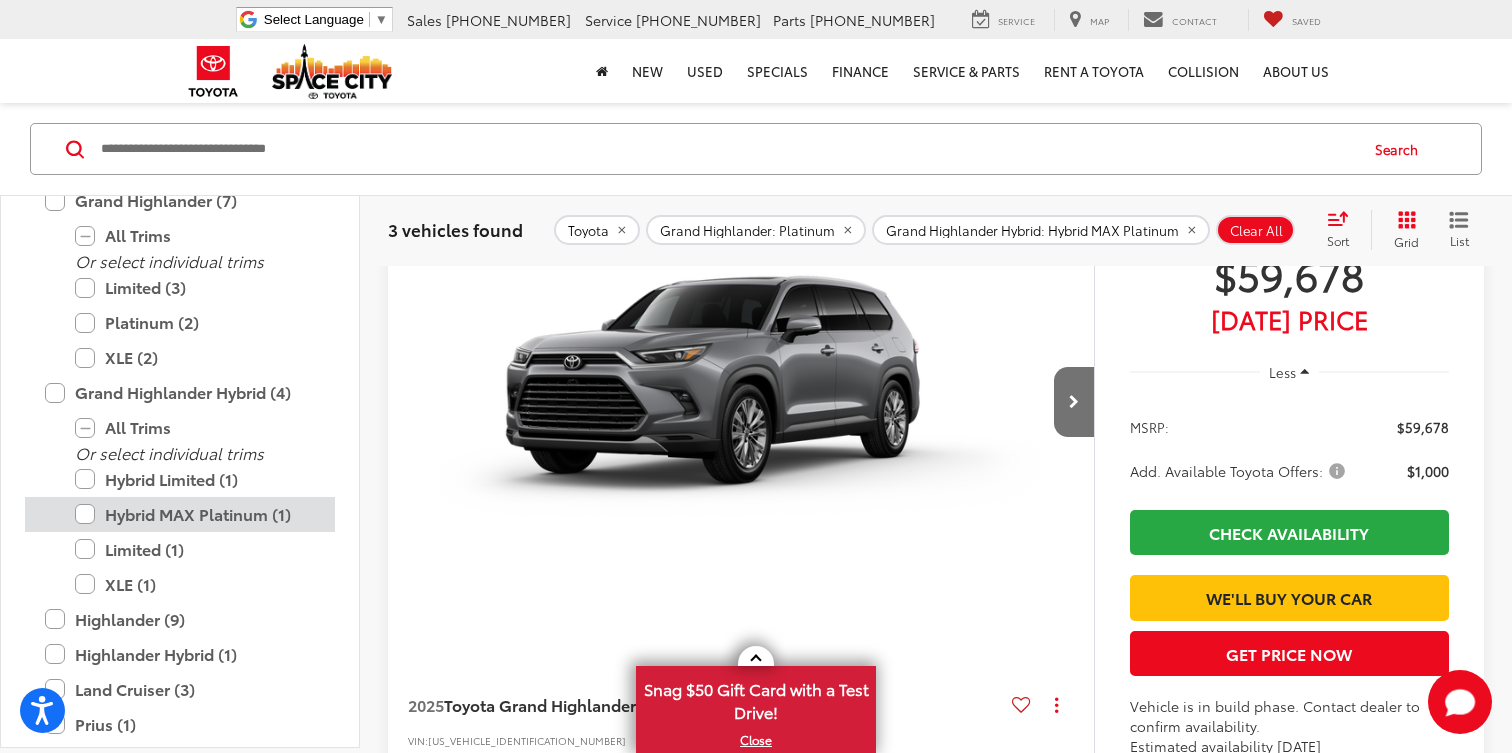 scroll, scrollTop: 295, scrollLeft: 0, axis: vertical 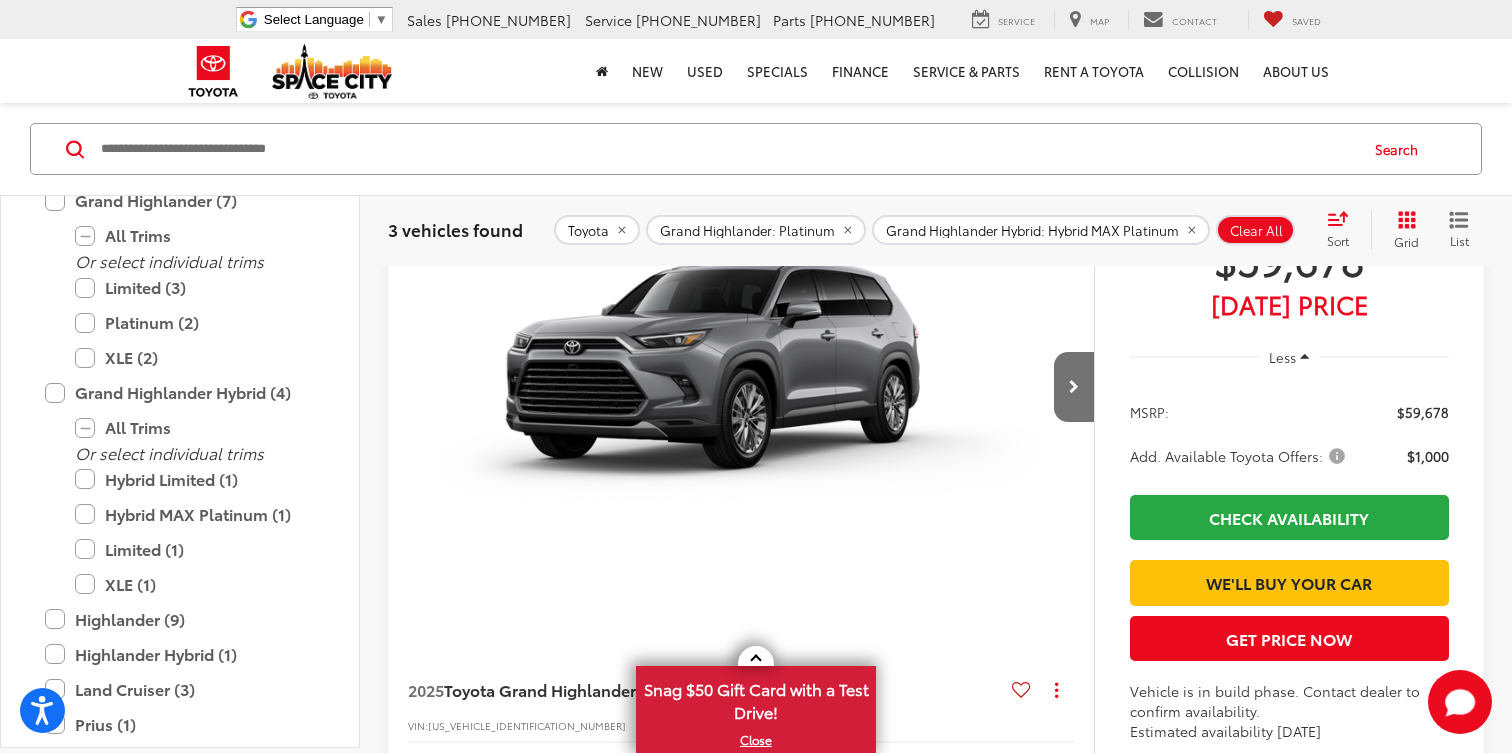 click at bounding box center (741, 388) 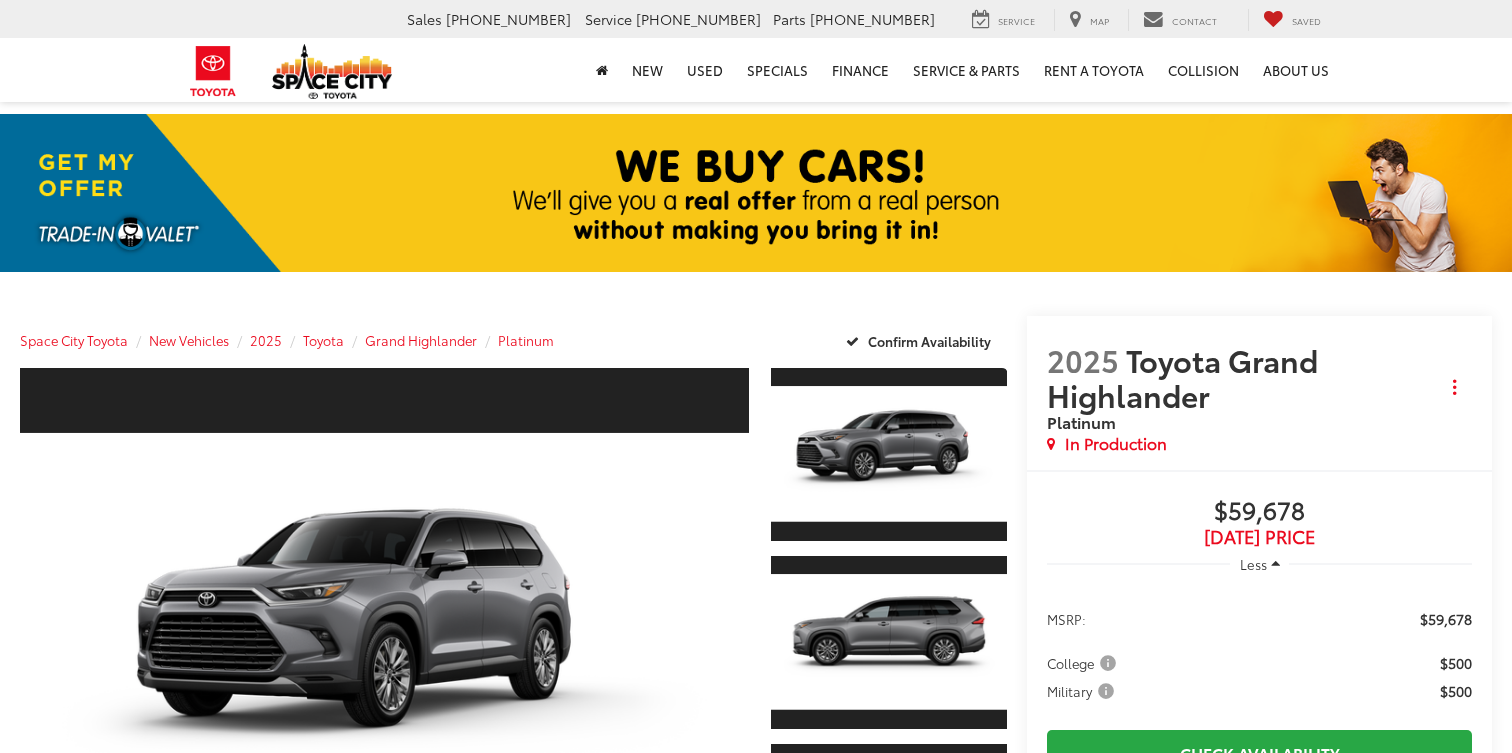 scroll, scrollTop: 0, scrollLeft: 0, axis: both 